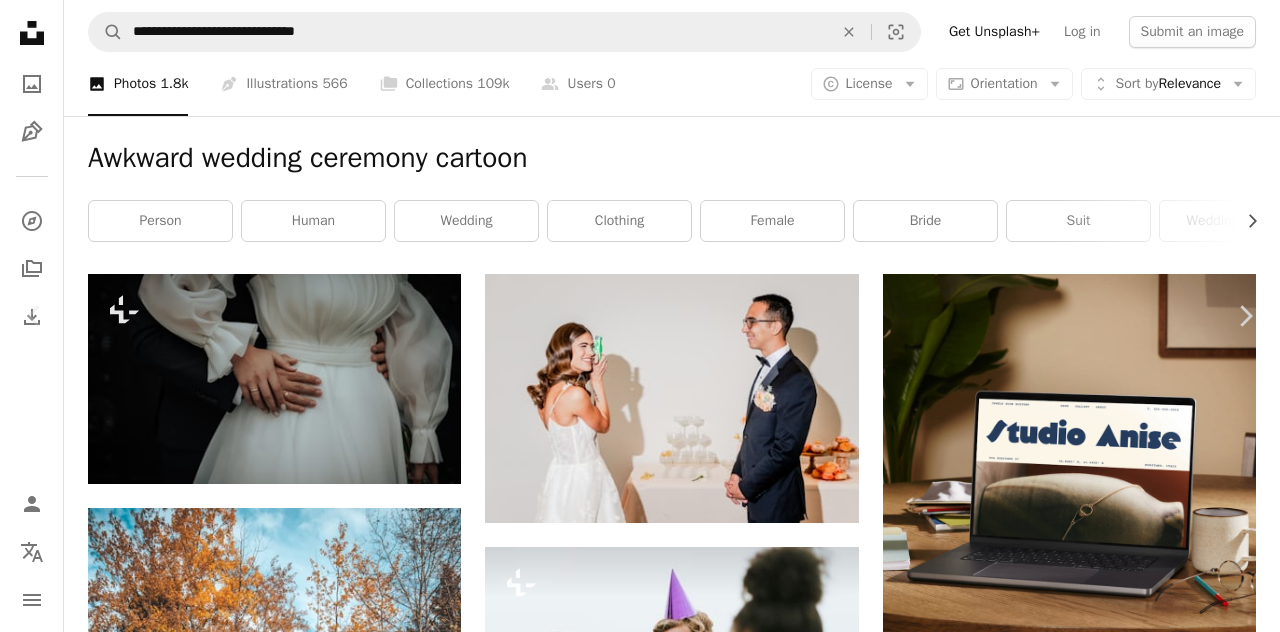scroll, scrollTop: 0, scrollLeft: 0, axis: both 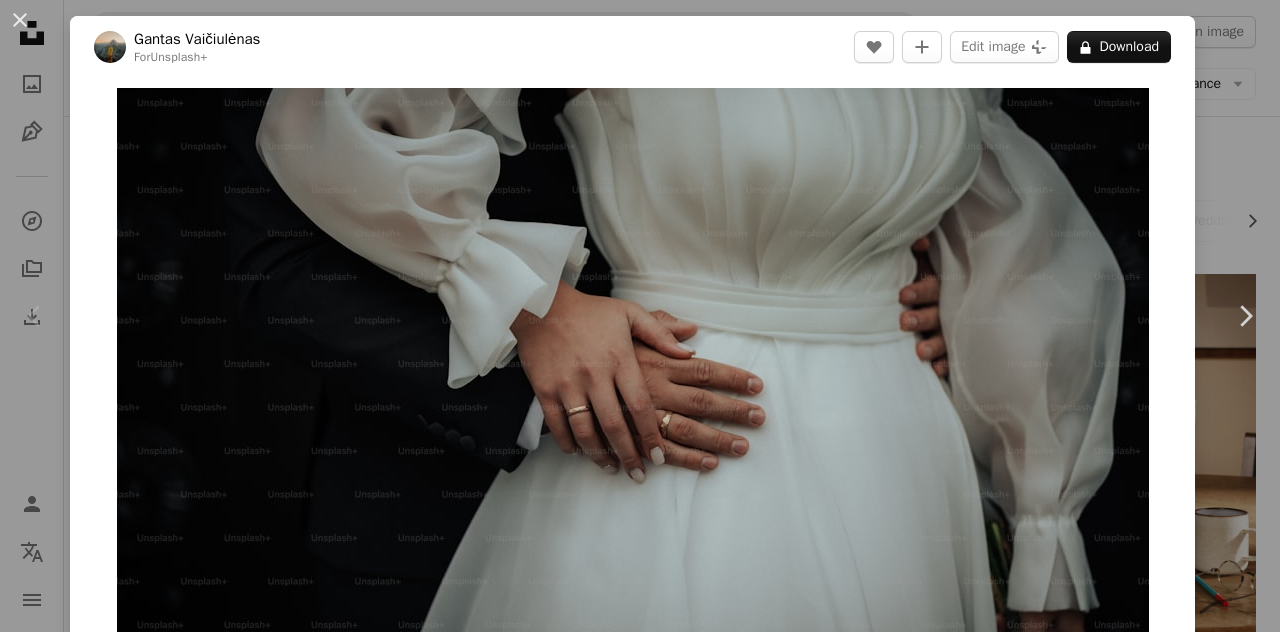 click on "[FIRST] [LAST]" at bounding box center [640, 316] 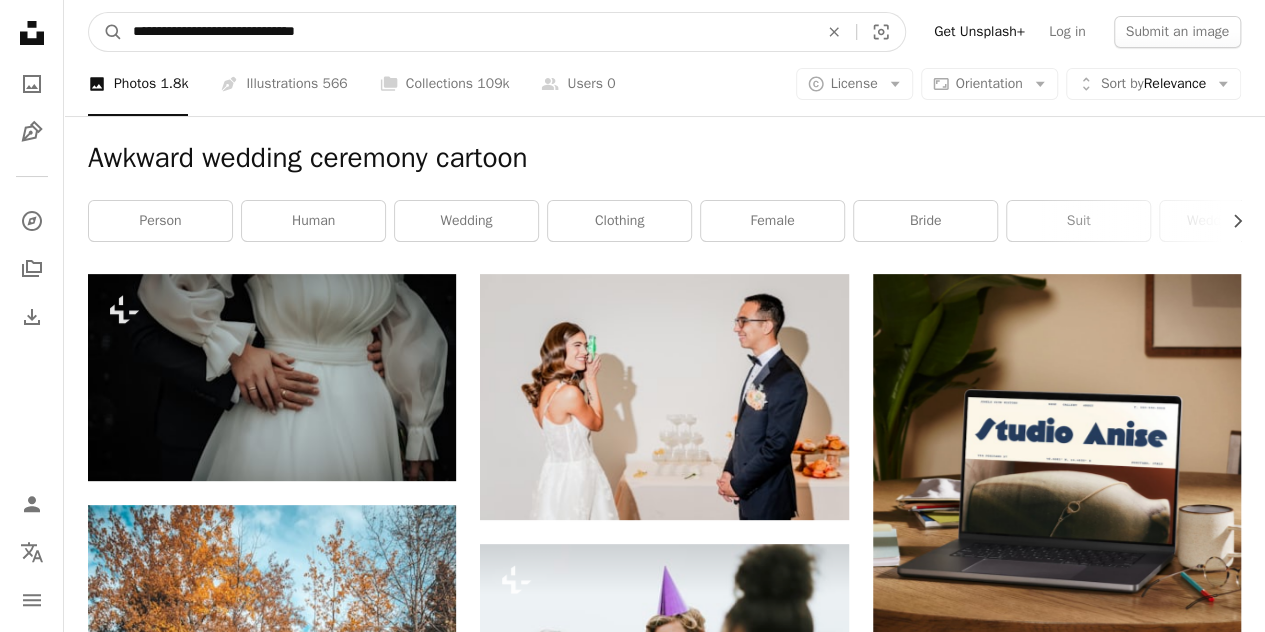 drag, startPoint x: 400, startPoint y: 24, endPoint x: 307, endPoint y: 45, distance: 95.34149 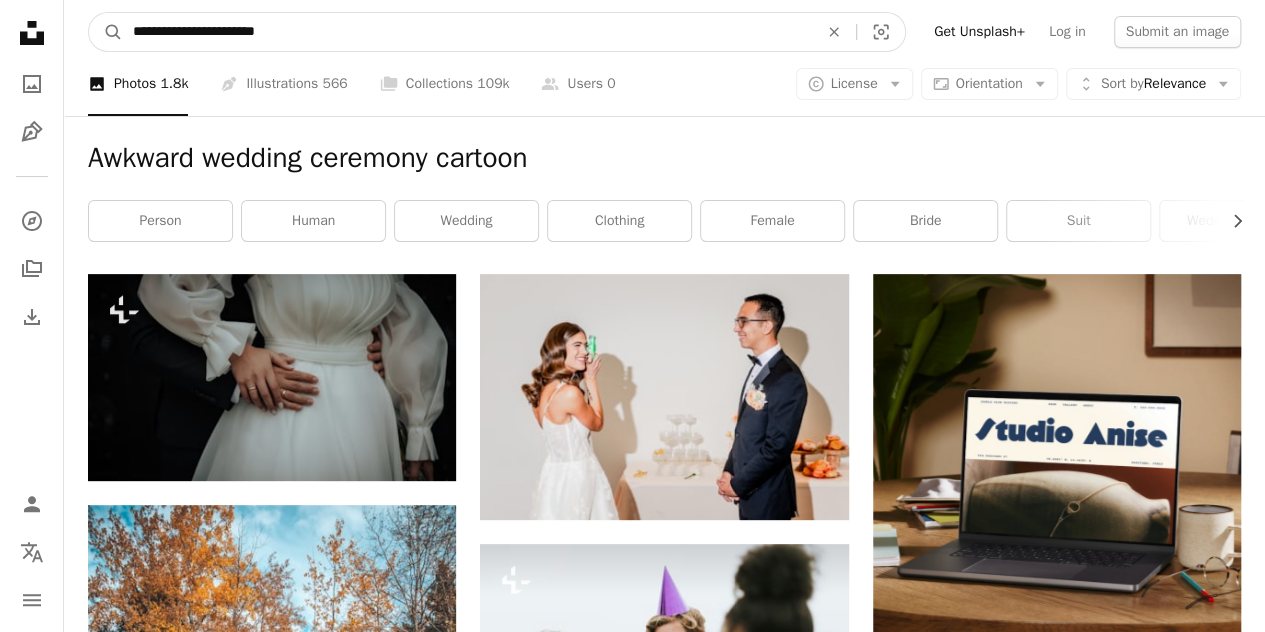 type on "**********" 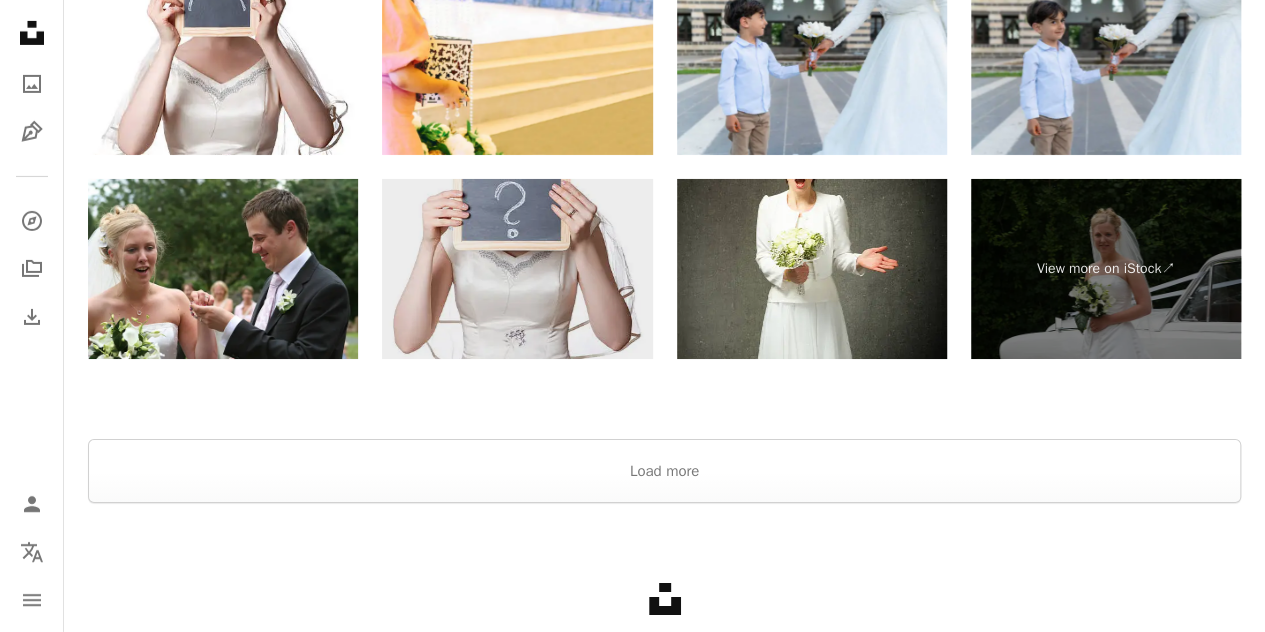 scroll, scrollTop: 3500, scrollLeft: 0, axis: vertical 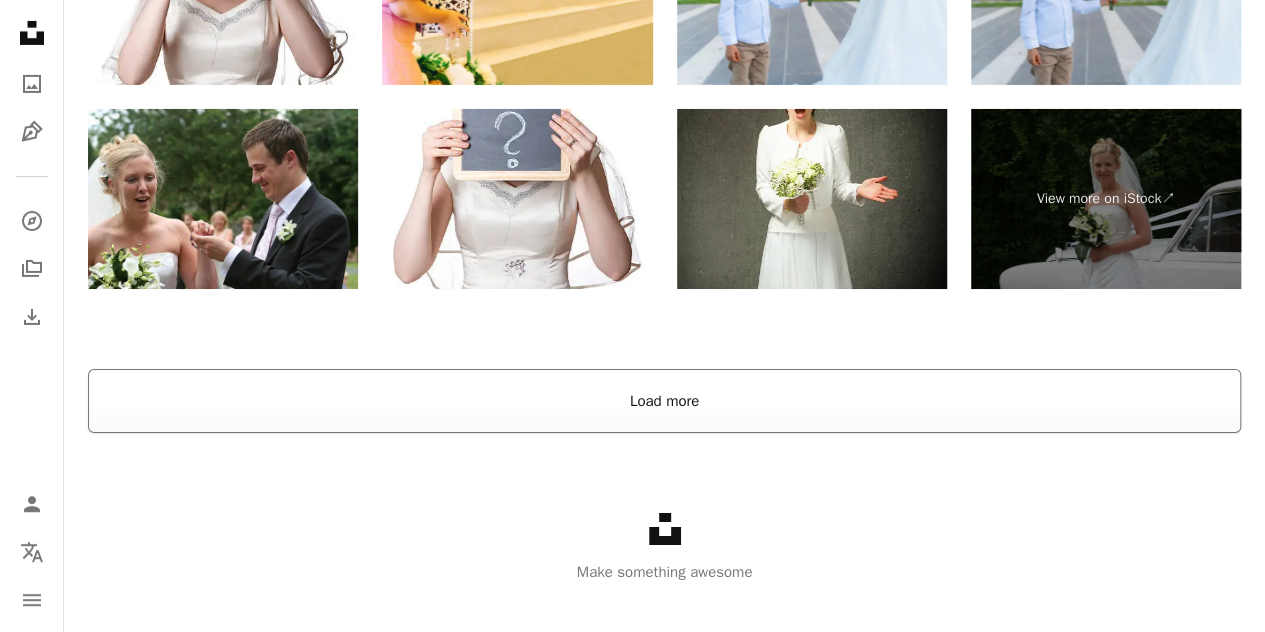 click on "Load more" at bounding box center [664, 401] 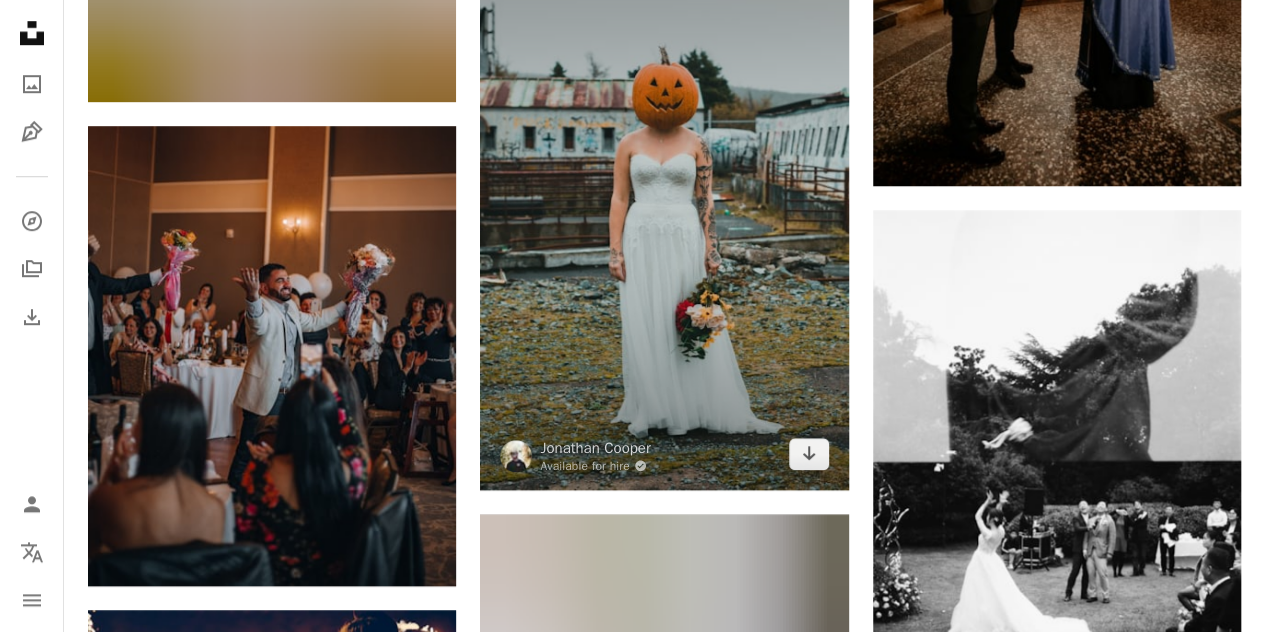 scroll, scrollTop: 4600, scrollLeft: 0, axis: vertical 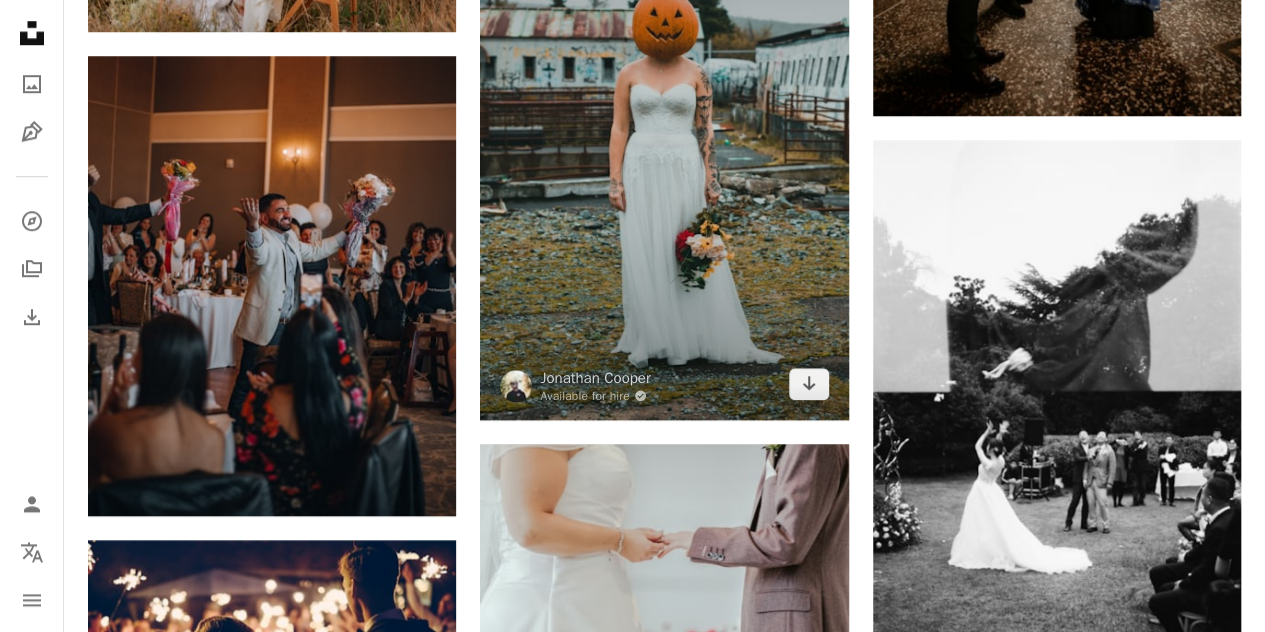 drag, startPoint x: 550, startPoint y: 353, endPoint x: 483, endPoint y: 327, distance: 71.867935 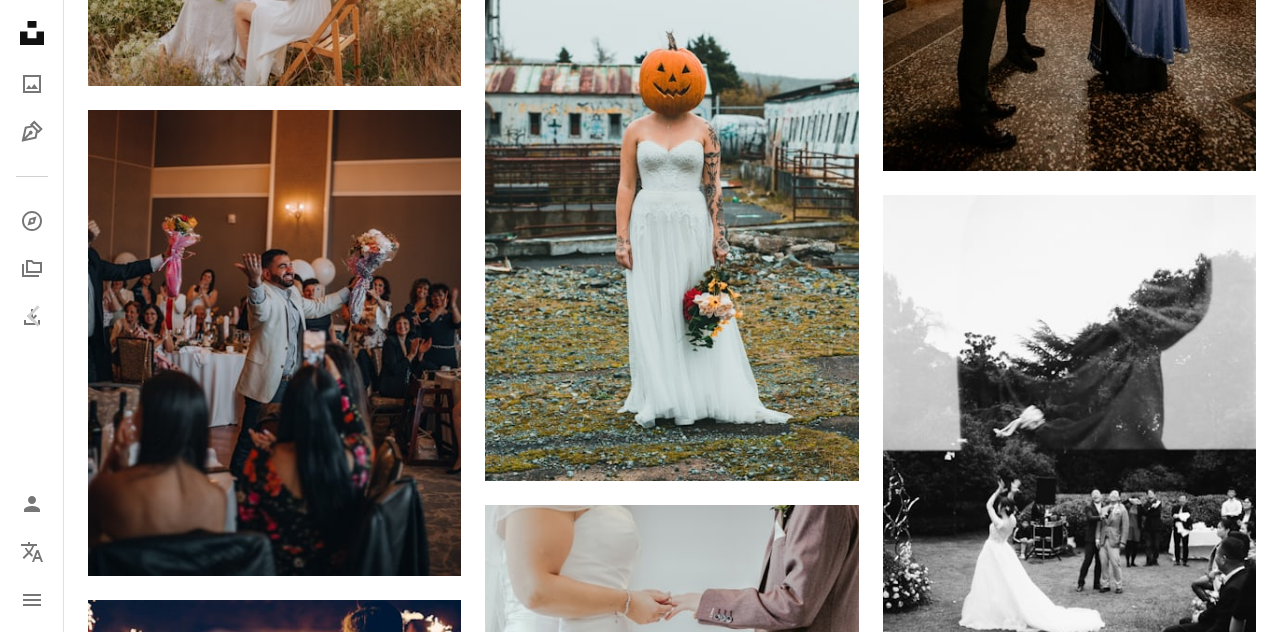 click on "Chevron right" at bounding box center (1245, 316) 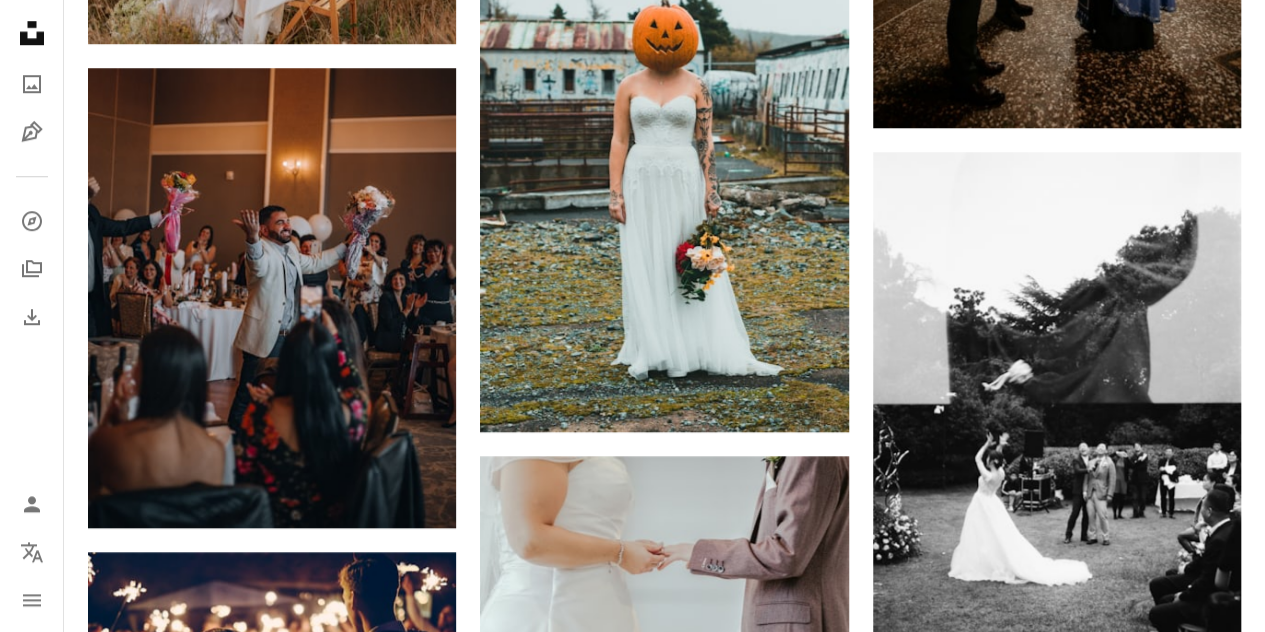 scroll, scrollTop: 4800, scrollLeft: 0, axis: vertical 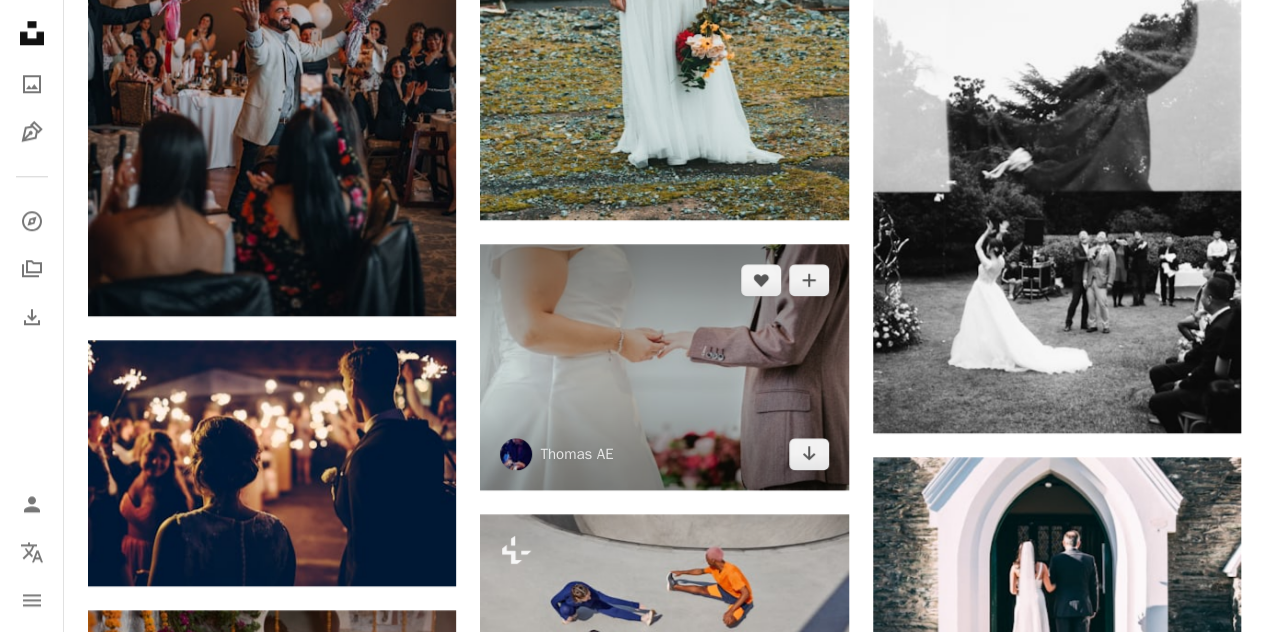 drag, startPoint x: 558, startPoint y: 247, endPoint x: 466, endPoint y: 277, distance: 96.76776 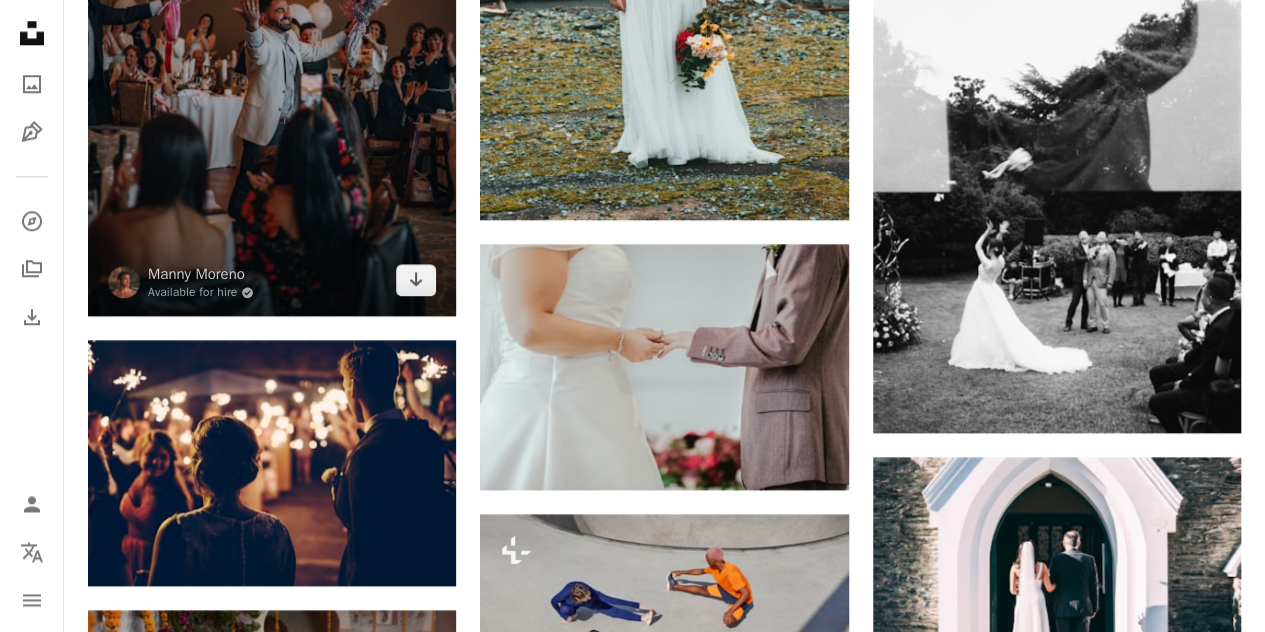 drag, startPoint x: 466, startPoint y: 277, endPoint x: 452, endPoint y: 275, distance: 14.142136 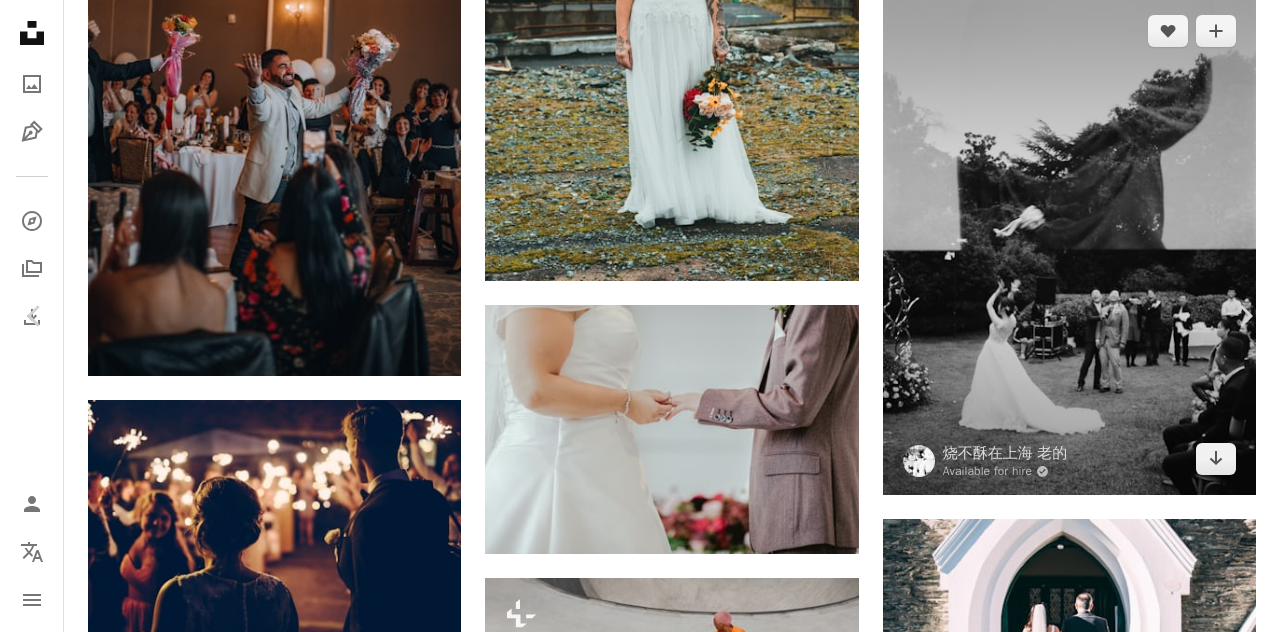 click on "An X shape Chevron left Chevron right [FIRST] [LAST] andozo A heart A plus sign Edit image   Plus sign for Unsplash+ Download free Chevron down Zoom in Views 19,459,099 Downloads 131,140 Featured in Photos A forward-right arrow Share Info icon Info More Actions A map marker [CITY], [COUNTRY] Calendar outlined Published on  [MONTH] [DAY], [YEAR] Camera FUJIFILM, X-T1 Safety Free to use under the  Unsplash License people blue family summer love night friends fireworks celebration silhouette happiness joy wedding background bokeh marriage lights back invitation event wallpaper sparklers Free pictures Browse premium related images on iStock  |  Save 20% with code UNSPLASH20 Related images A heart A plus sign Irene Strong Available for hire A checkmark inside of a circle Arrow pointing down Plus sign for Unsplash+ A heart A plus sign Kateryna Hliznitsova For  Unsplash+ A lock   Download A heart A plus sign Hermes Rivera Available for hire A checkmark inside of a circle Arrow pointing down" at bounding box center (640, 5047) 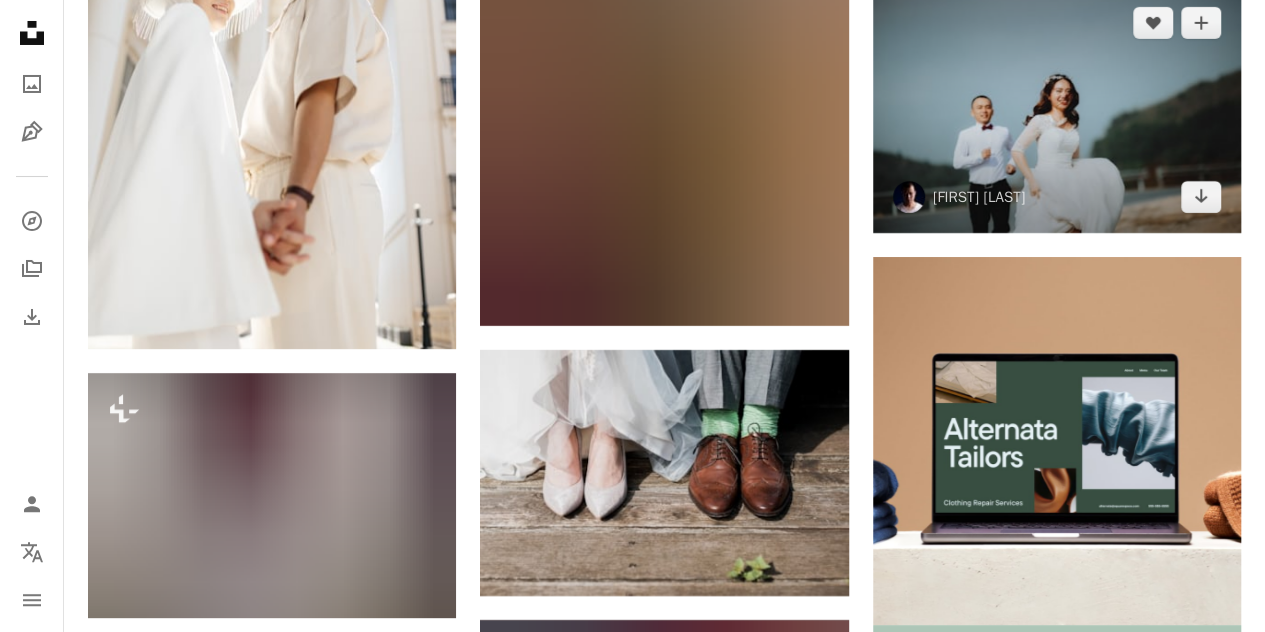 scroll, scrollTop: 7900, scrollLeft: 0, axis: vertical 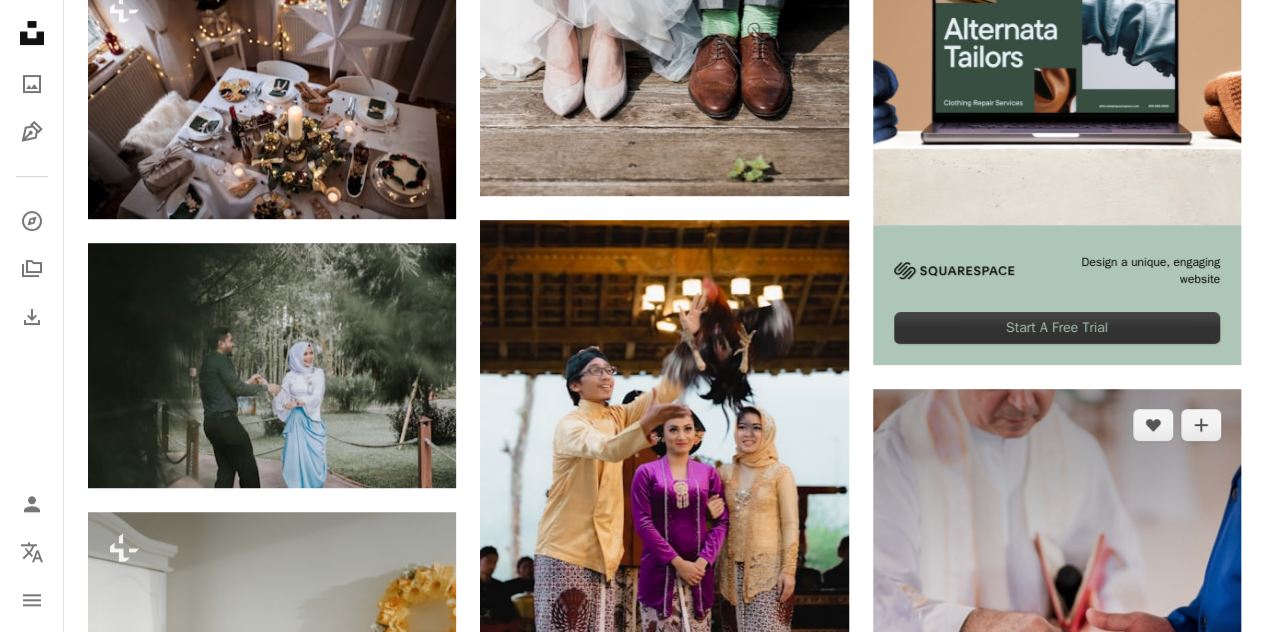 drag, startPoint x: 979, startPoint y: 375, endPoint x: 869, endPoint y: 370, distance: 110.11358 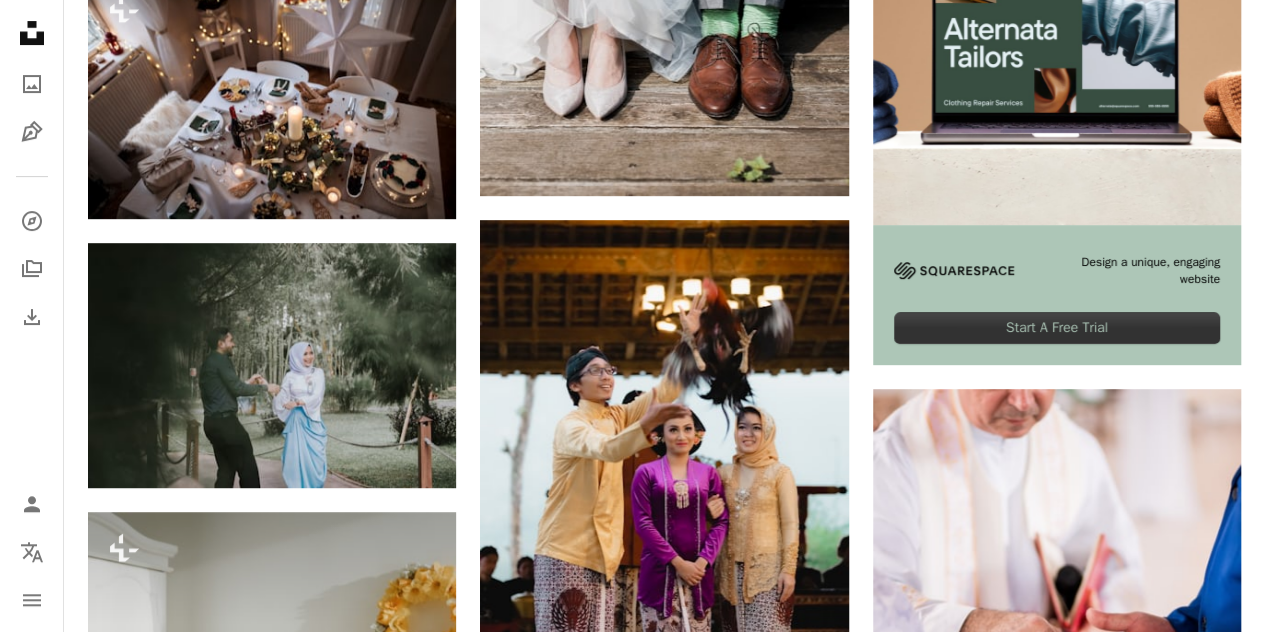 click on "Plus sign for Unsplash+ A heart A plus sign [FIRST] [LAST] For  Unsplash+ A lock   Download Plus sign for Unsplash+ A heart A plus sign [FIRST] [LAST] For  Unsplash+ A lock   Download A heart A plus sign [FIRST] [LAST] Available for hire A checkmark inside of a circle Arrow pointing down Plus sign for Unsplash+ A heart A plus sign A. C. For  Unsplash+ A lock   Download A heart A plus sign [FIRST] [LAST] Available for hire A checkmark inside of a circle Arrow pointing down Plus sign for Unsplash+ A heart A plus sign [FIRST] [LAST] For  Unsplash+ A lock   Download Plus sign for Unsplash+ A heart A plus sign [FIRST] For  Unsplash+ A lock   Download Plus sign for Unsplash+ A heart A plus sign [FIRST] For  Unsplash+ A lock   Download A heart A plus sign [FIRST] [LAST] Available for hire A checkmark inside of a circle Arrow pointing down A heart A plus sign [FIRST] [LAST] Available for hire A checkmark inside of a circle Arrow pointing down A website makes it real. Start A Free Trial A heart For" at bounding box center [664, -2074] 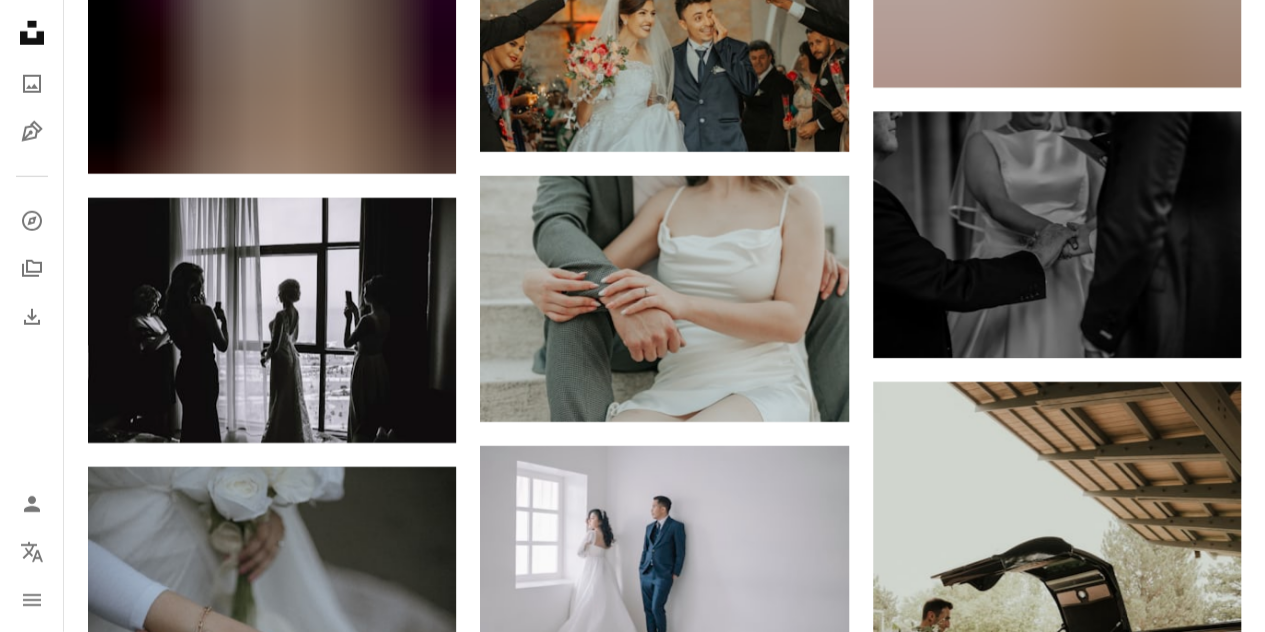 scroll, scrollTop: 10500, scrollLeft: 0, axis: vertical 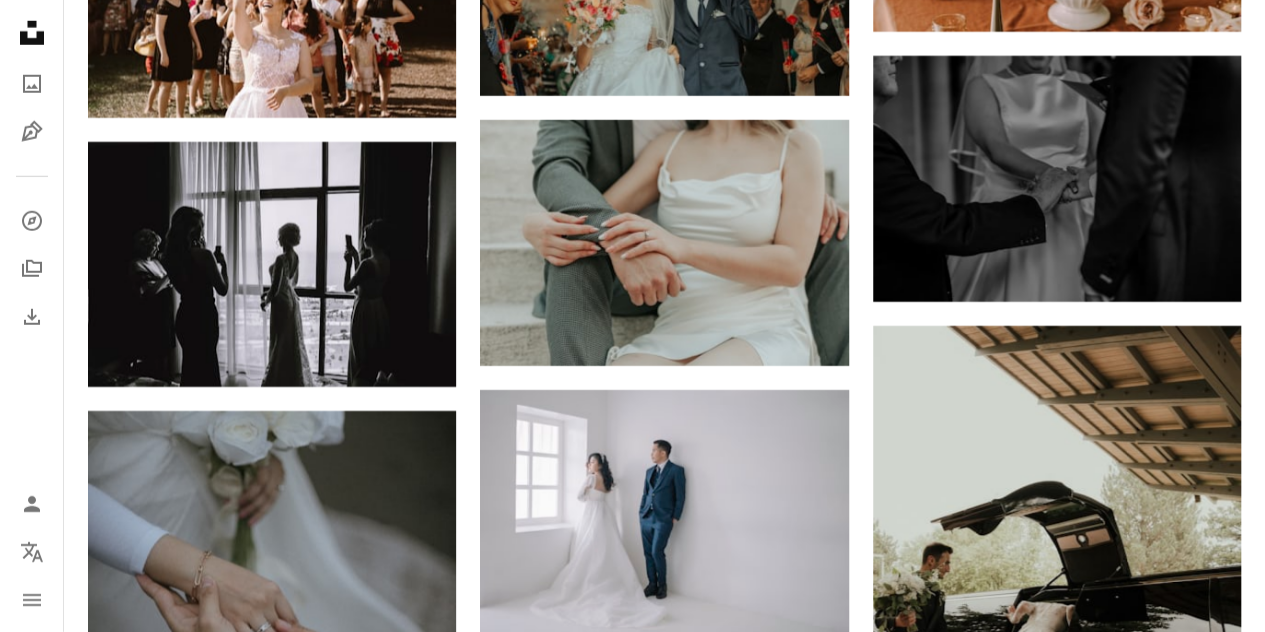 click on "Plus sign for Unsplash+ A heart A plus sign [FIRST] [LAST] For  Unsplash+ A lock   Download Plus sign for Unsplash+ A heart A plus sign [FIRST] [LAST] For  Unsplash+ A lock   Download A heart A plus sign [FIRST] [LAST] Available for hire A checkmark inside of a circle Arrow pointing down Plus sign for Unsplash+ A heart A plus sign A. C. For  Unsplash+ A lock   Download A heart A plus sign [FIRST] [LAST] Available for hire A checkmark inside of a circle Arrow pointing down Plus sign for Unsplash+ A heart A plus sign [FIRST] [LAST] For  Unsplash+ A lock   Download Plus sign for Unsplash+ A heart A plus sign [FIRST] For  Unsplash+ A lock   Download Plus sign for Unsplash+ A heart A plus sign [FIRST] For  Unsplash+ A lock   Download A heart A plus sign [FIRST] [LAST] Available for hire A checkmark inside of a circle Arrow pointing down A heart A plus sign [FIRST] [LAST] Available for hire A checkmark inside of a circle Arrow pointing down A website makes it real. Start A Free Trial A heart For" at bounding box center [664, -3589] 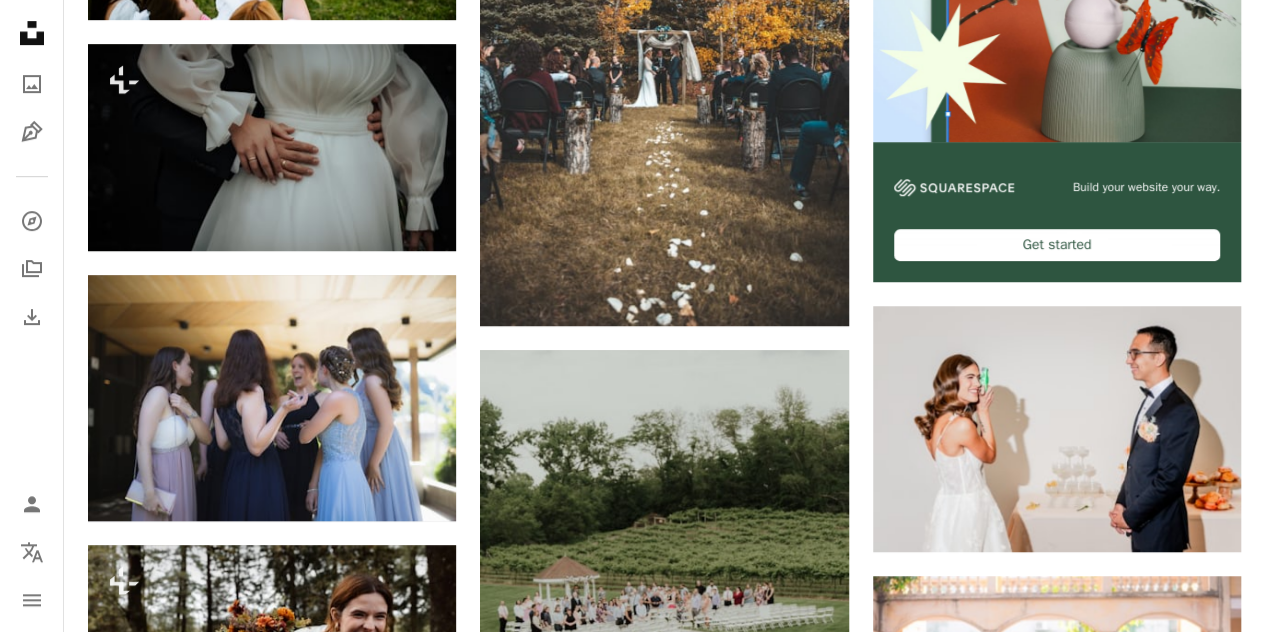scroll, scrollTop: 0, scrollLeft: 0, axis: both 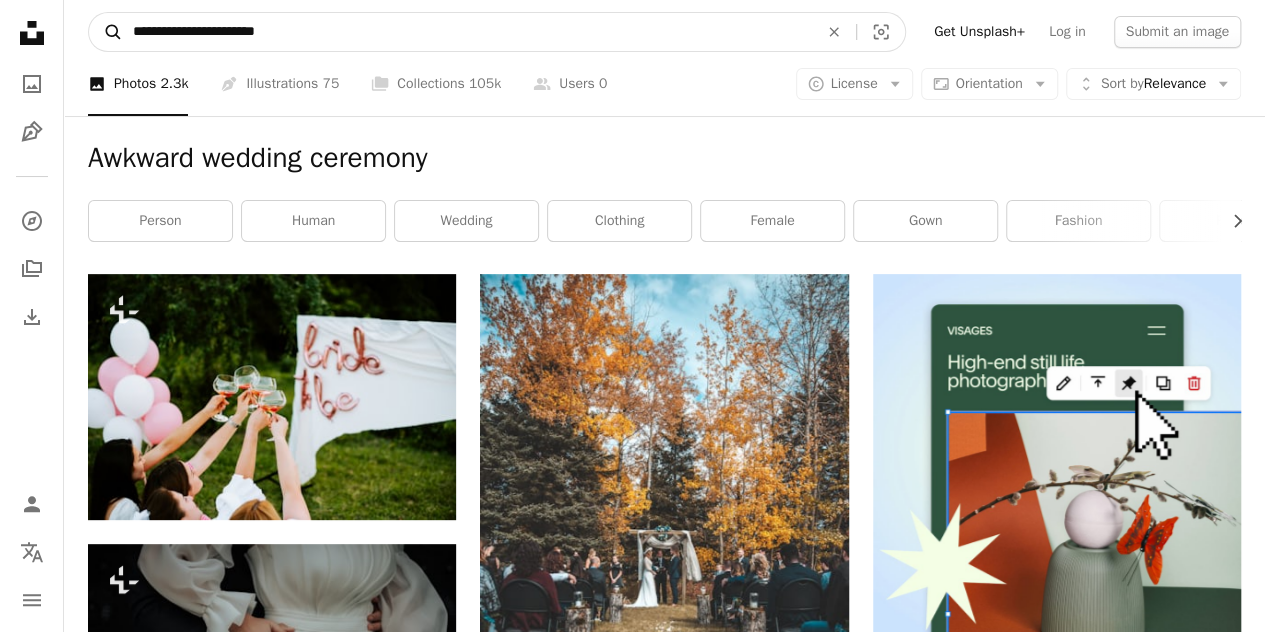 drag, startPoint x: 188, startPoint y: 29, endPoint x: 120, endPoint y: 43, distance: 69.426216 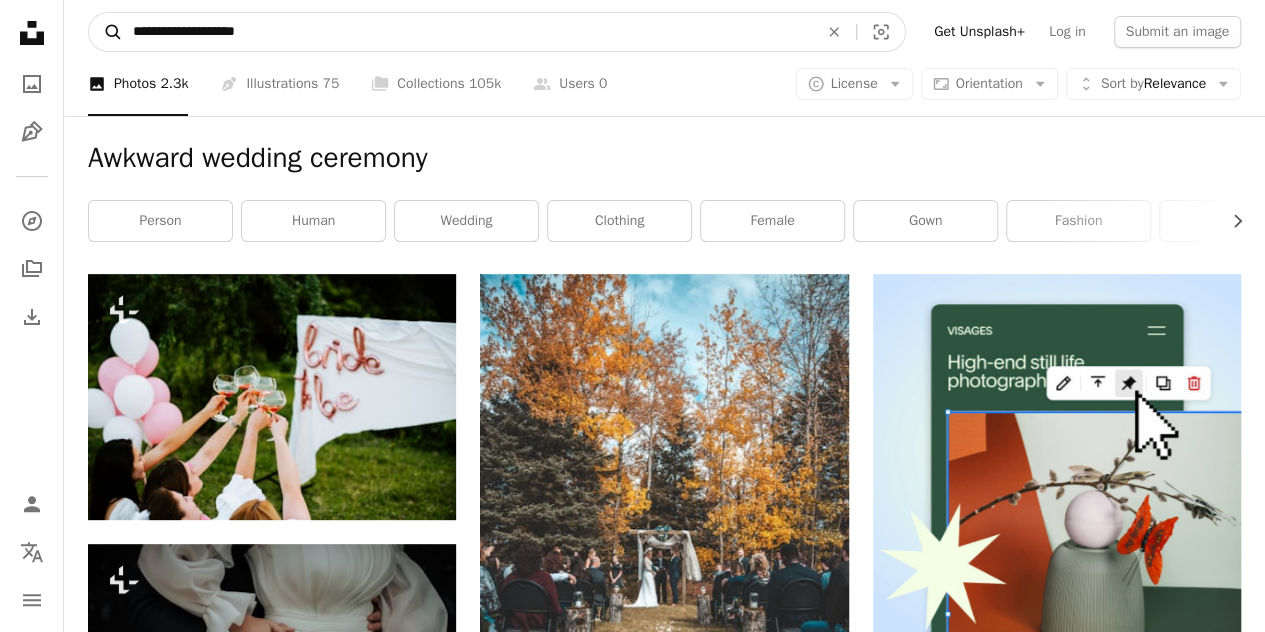 type on "**********" 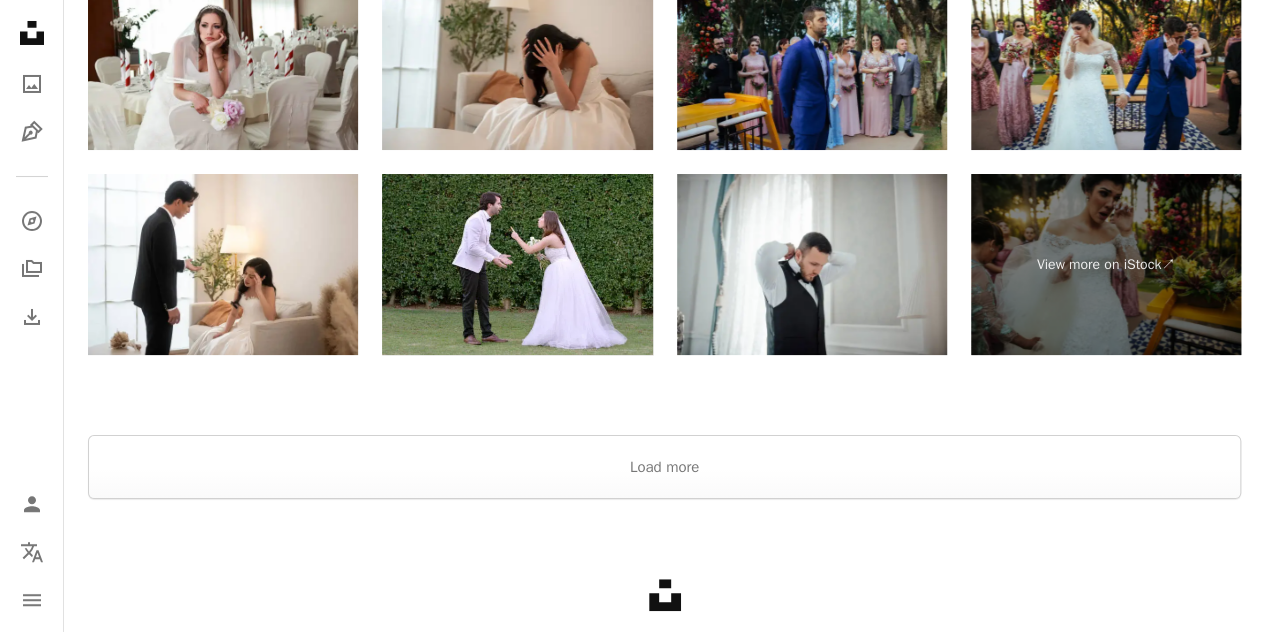 scroll, scrollTop: 3770, scrollLeft: 0, axis: vertical 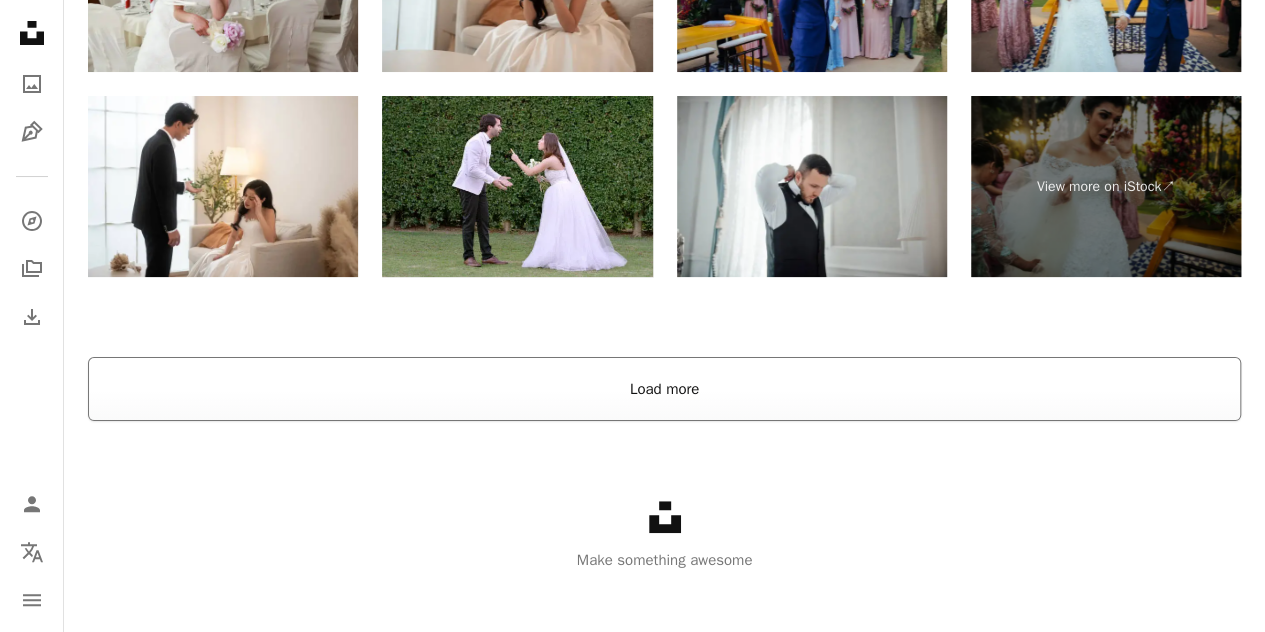 click on "Load more" at bounding box center (664, 389) 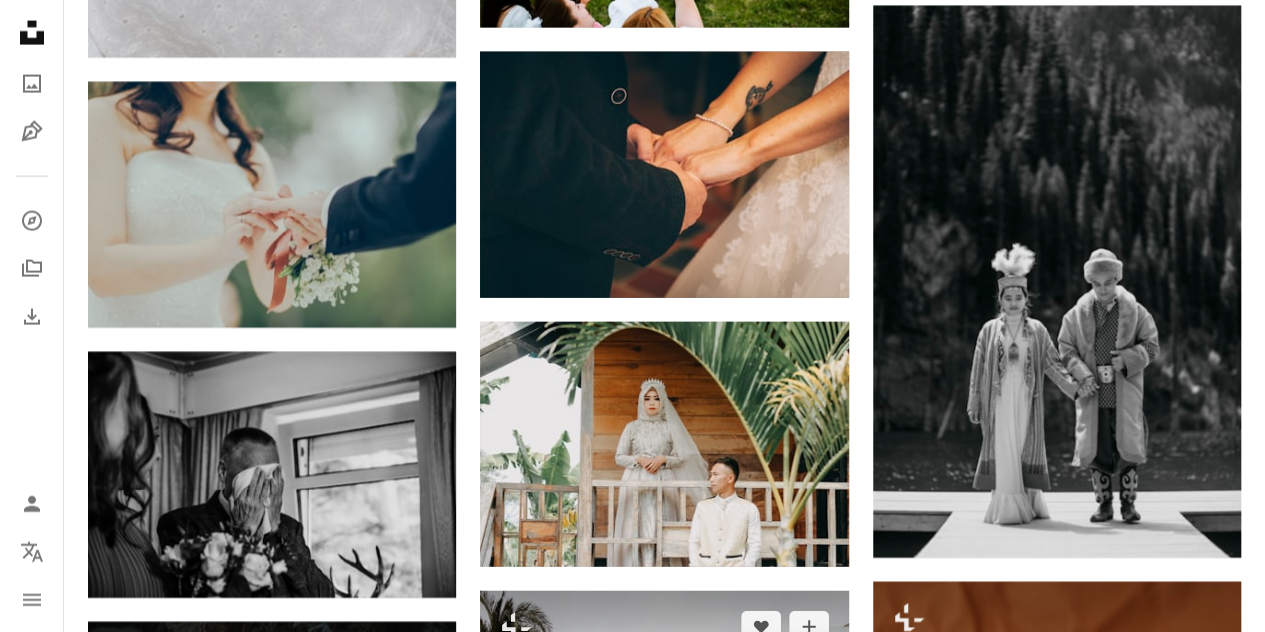 scroll, scrollTop: 6070, scrollLeft: 0, axis: vertical 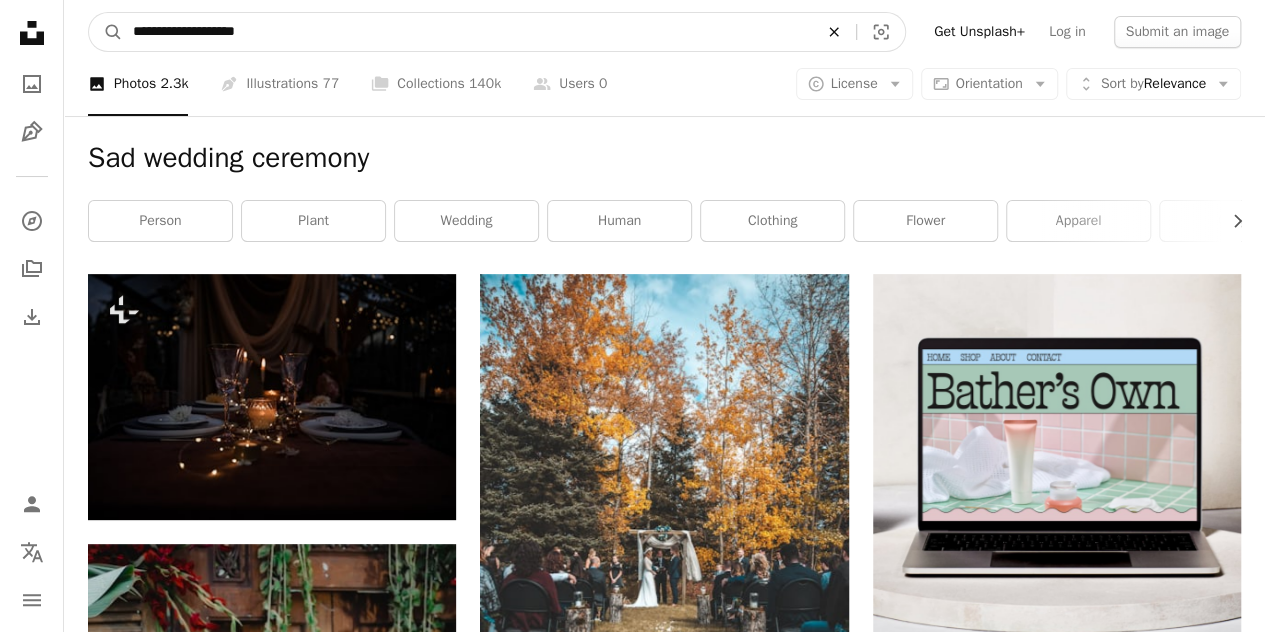 click on "An X shape" 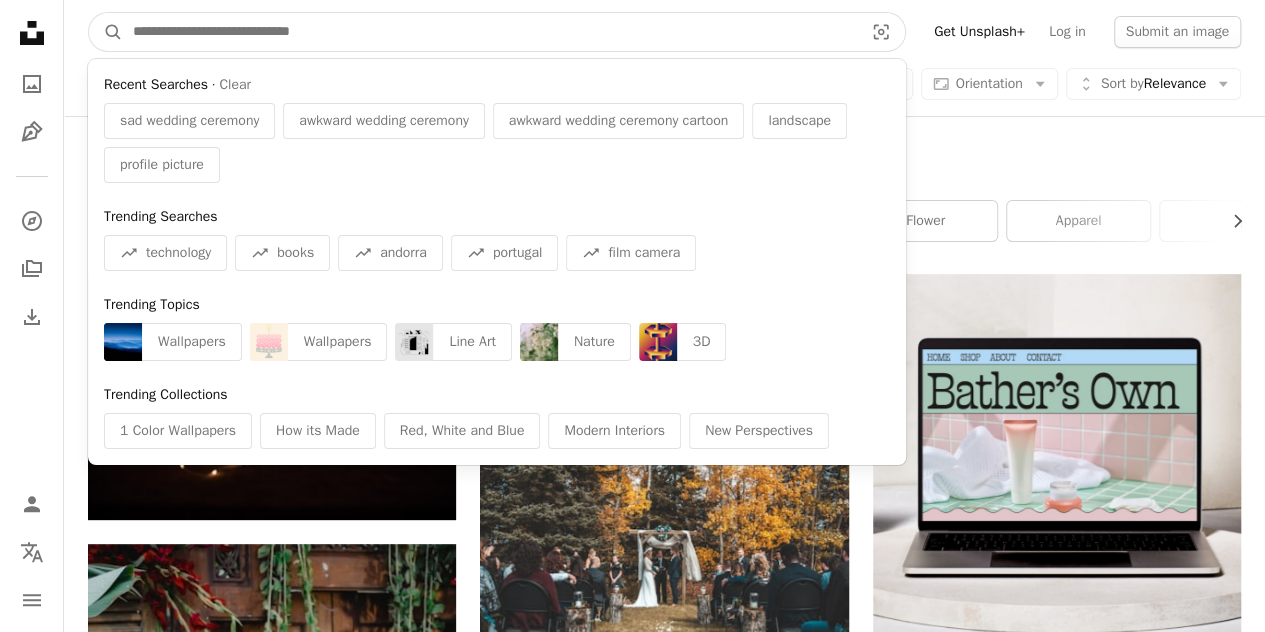 click at bounding box center [490, 32] 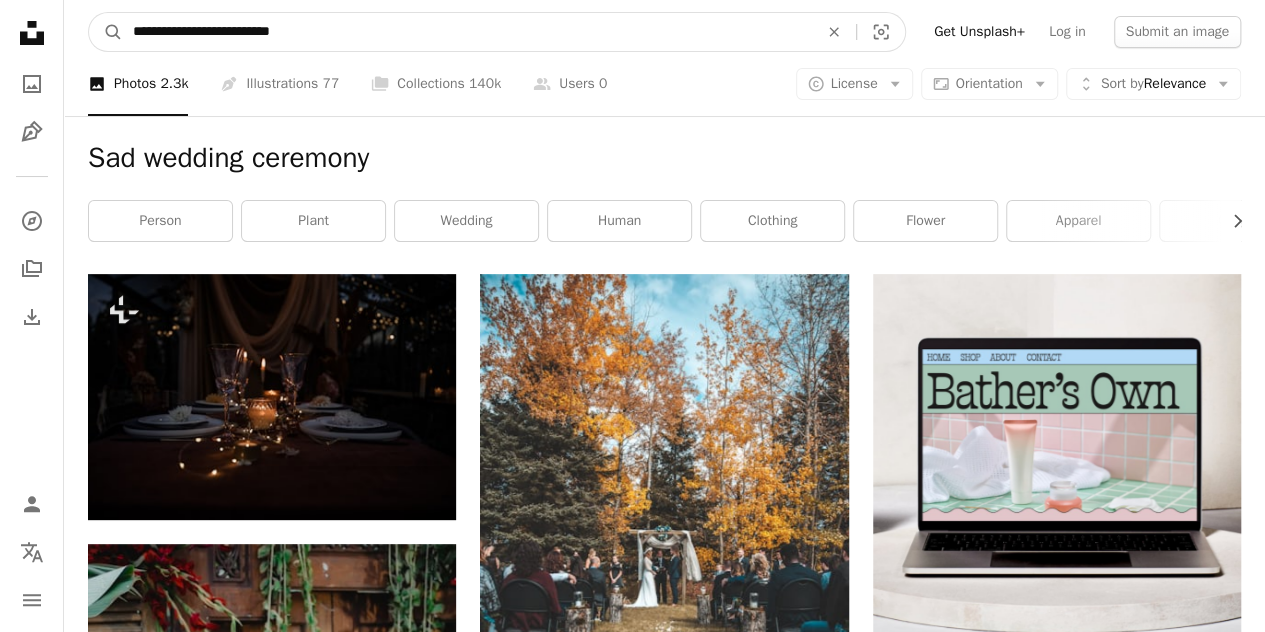 type on "**********" 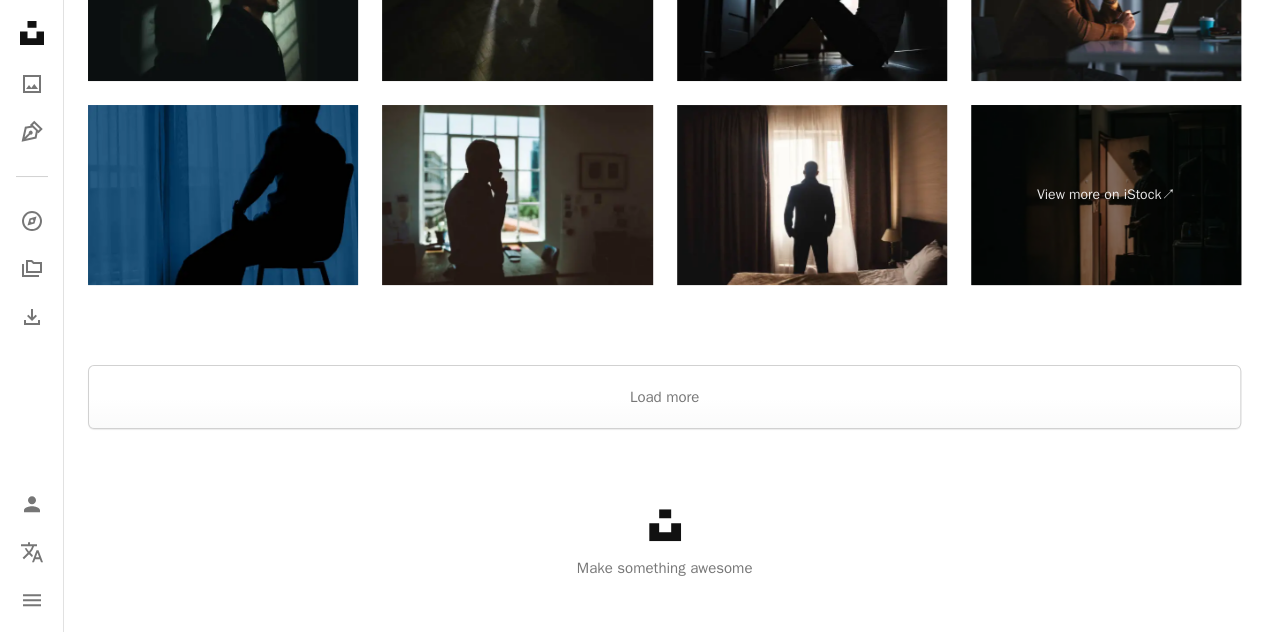 scroll, scrollTop: 3836, scrollLeft: 0, axis: vertical 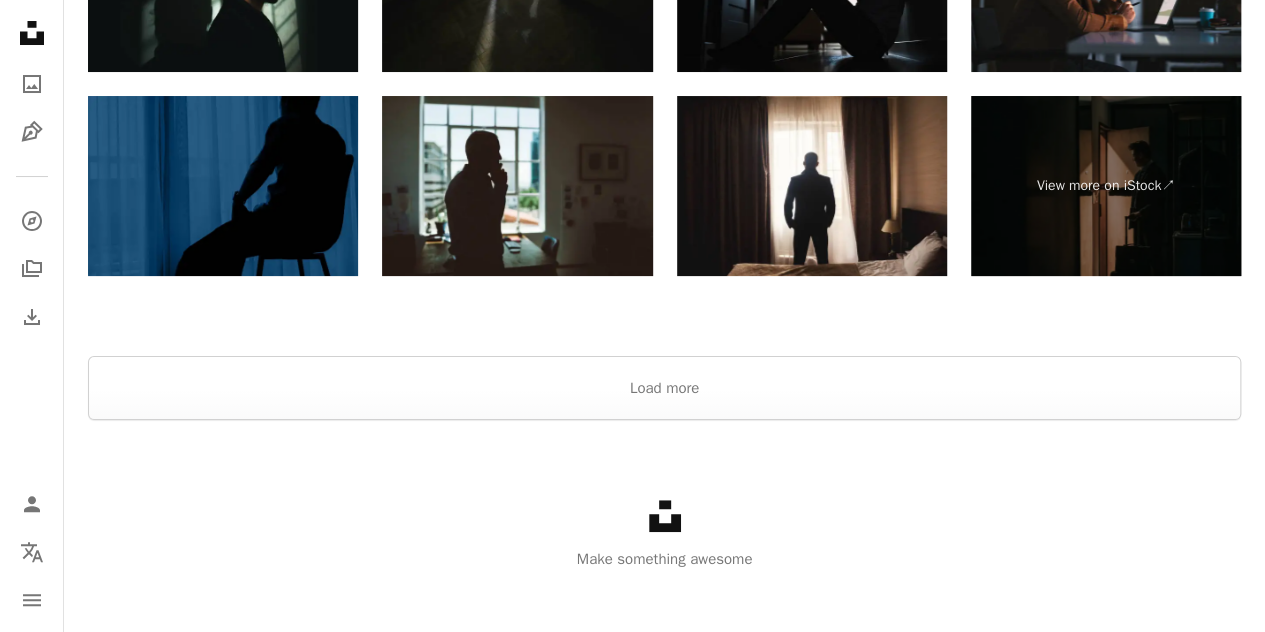 drag, startPoint x: 443, startPoint y: 418, endPoint x: 452, endPoint y: 402, distance: 18.35756 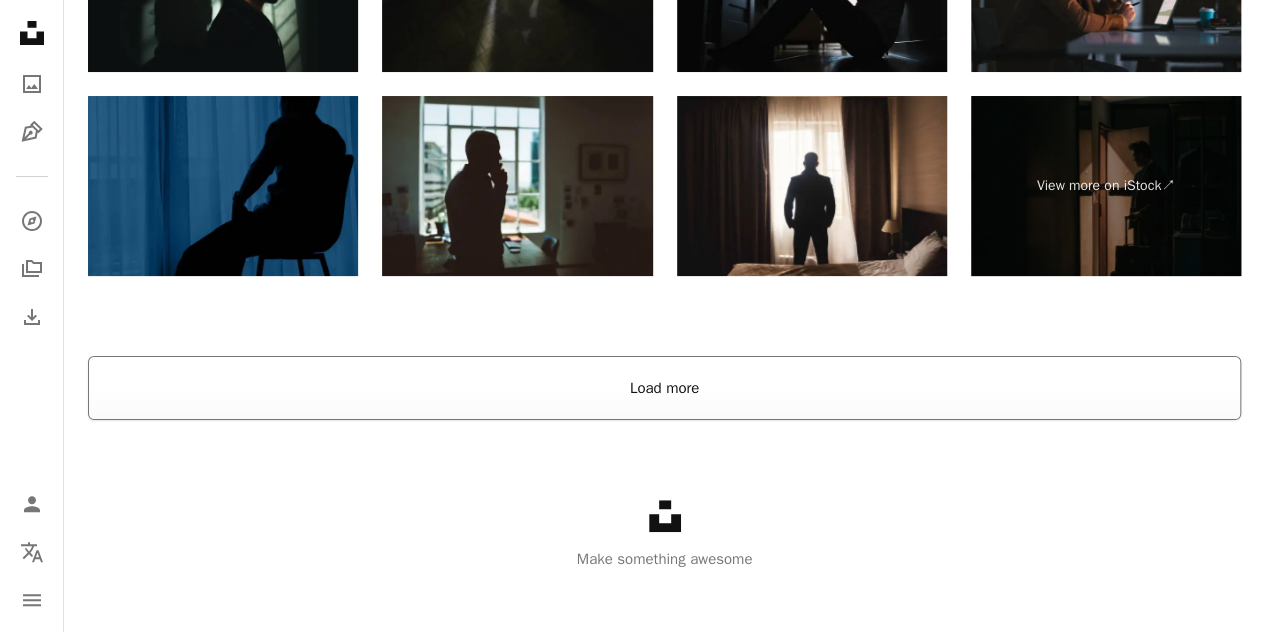 click on "Load more" at bounding box center (664, 388) 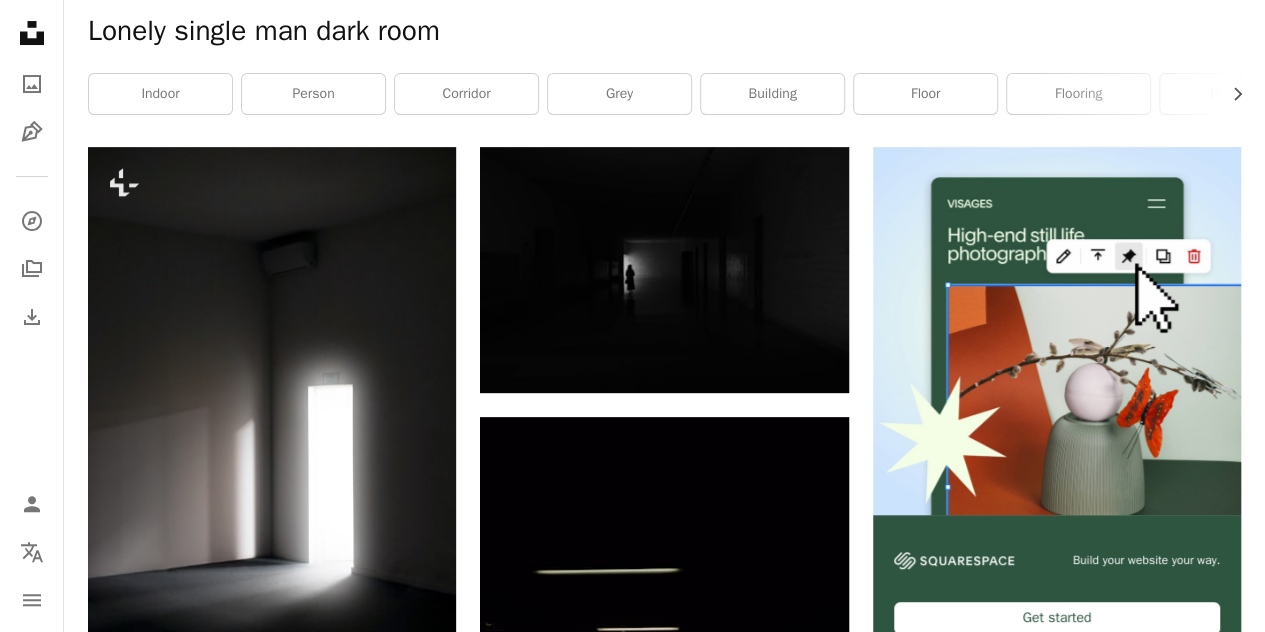 scroll, scrollTop: 0, scrollLeft: 0, axis: both 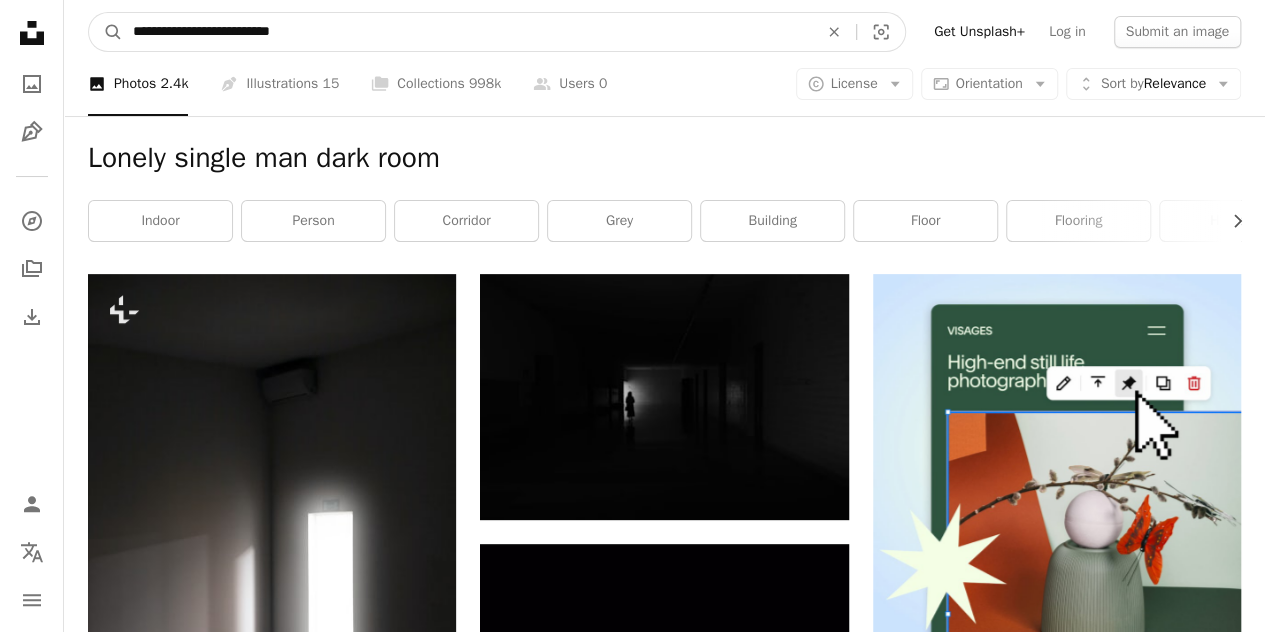drag, startPoint x: 312, startPoint y: 28, endPoint x: 240, endPoint y: 8, distance: 74.726166 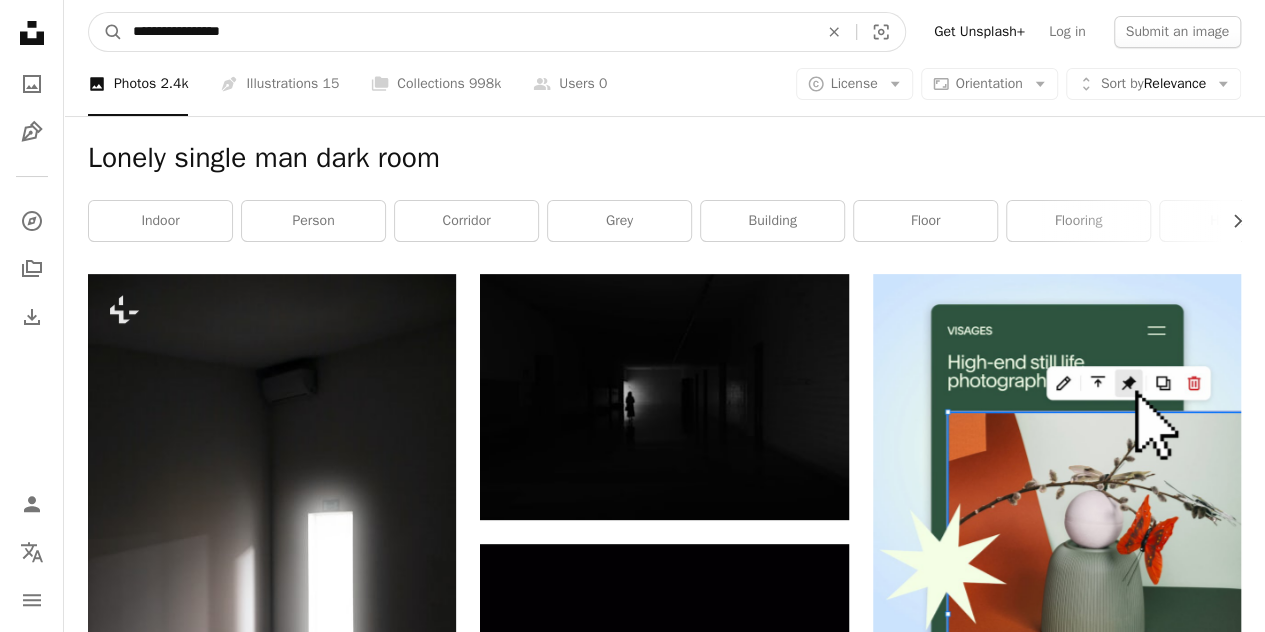 drag, startPoint x: 205, startPoint y: 32, endPoint x: 166, endPoint y: 21, distance: 40.5216 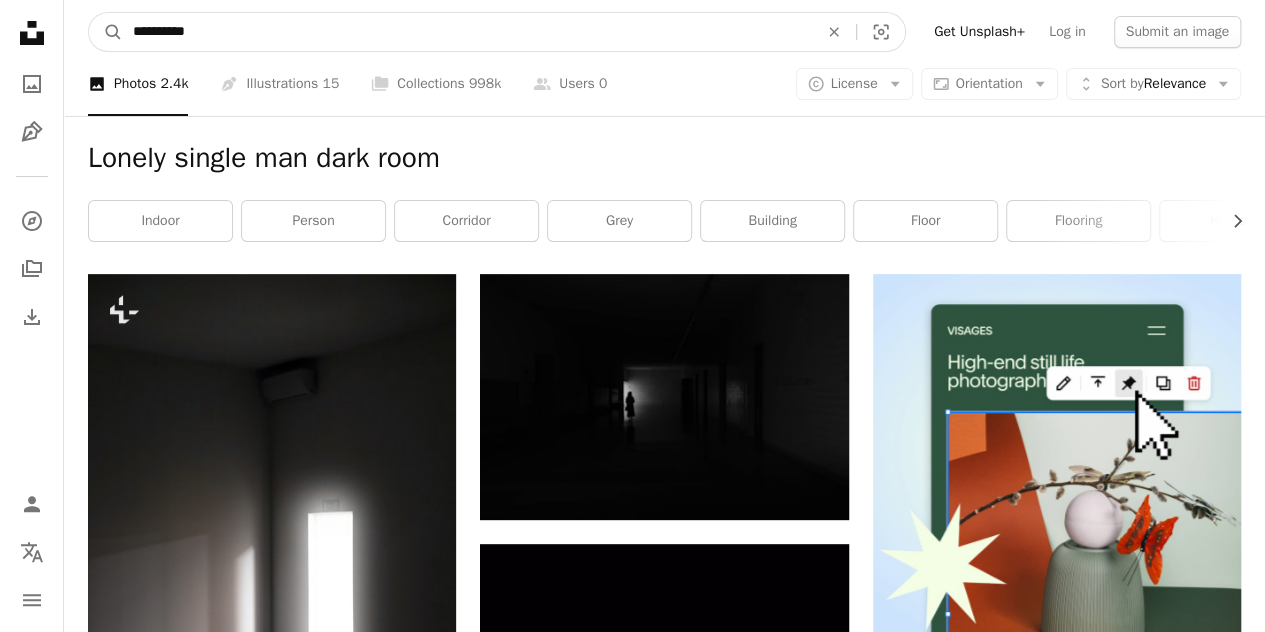 type on "**********" 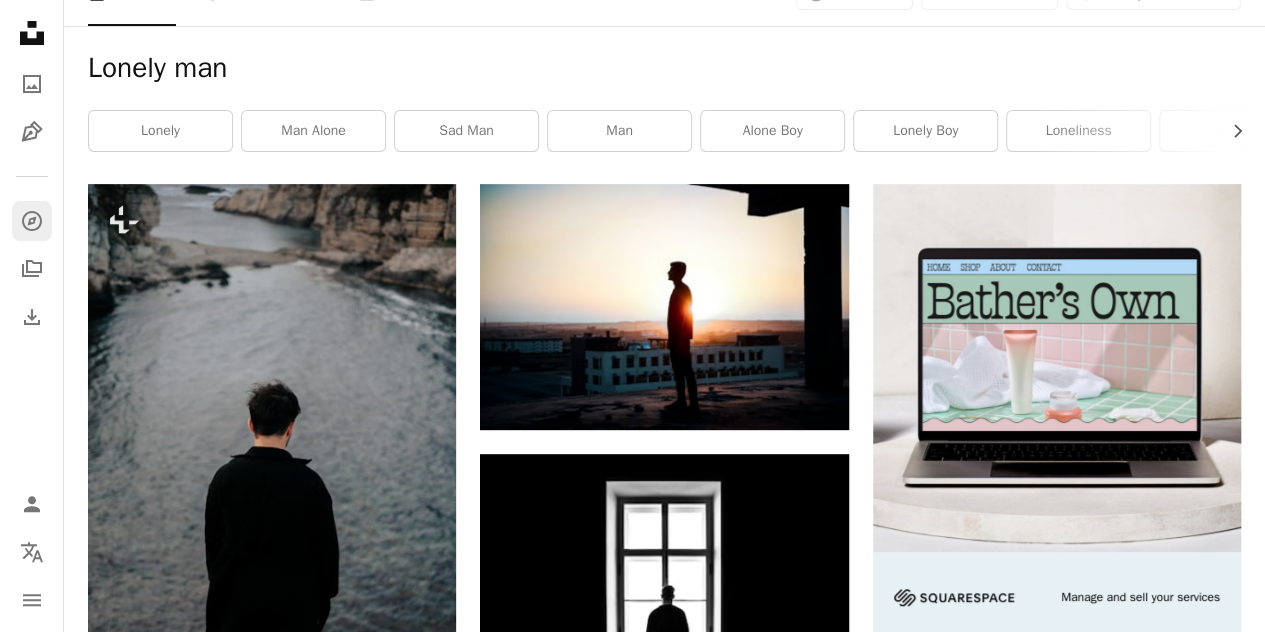 scroll, scrollTop: 400, scrollLeft: 0, axis: vertical 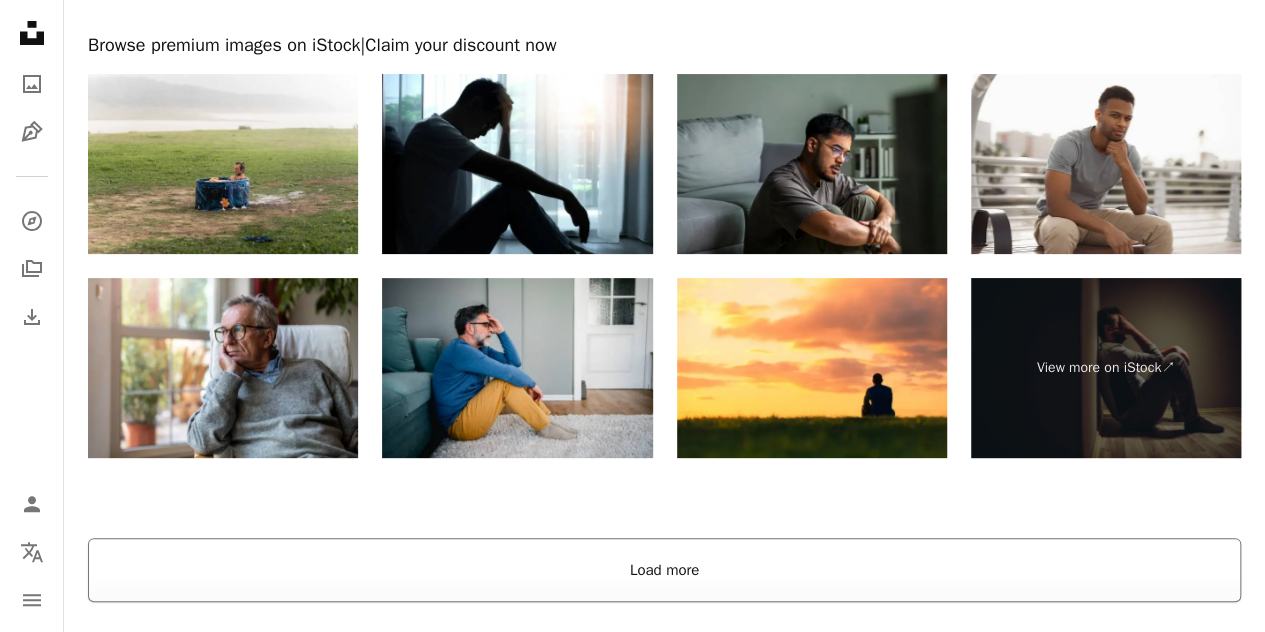 click on "Load more" at bounding box center [664, 570] 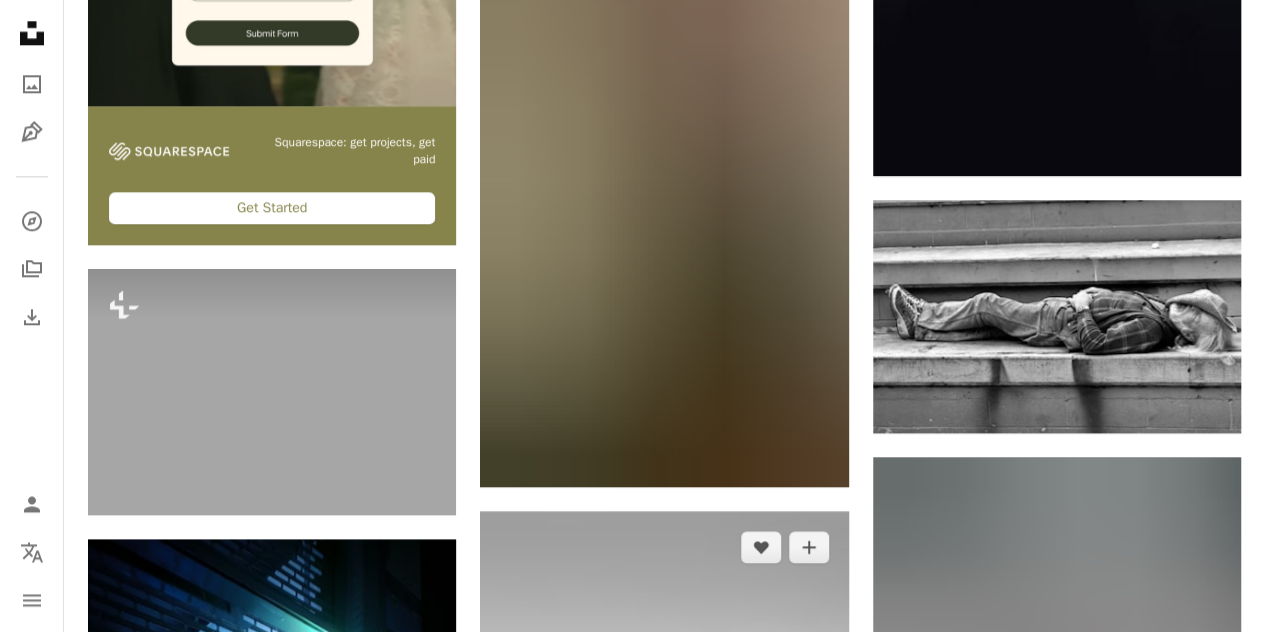 scroll, scrollTop: 4900, scrollLeft: 0, axis: vertical 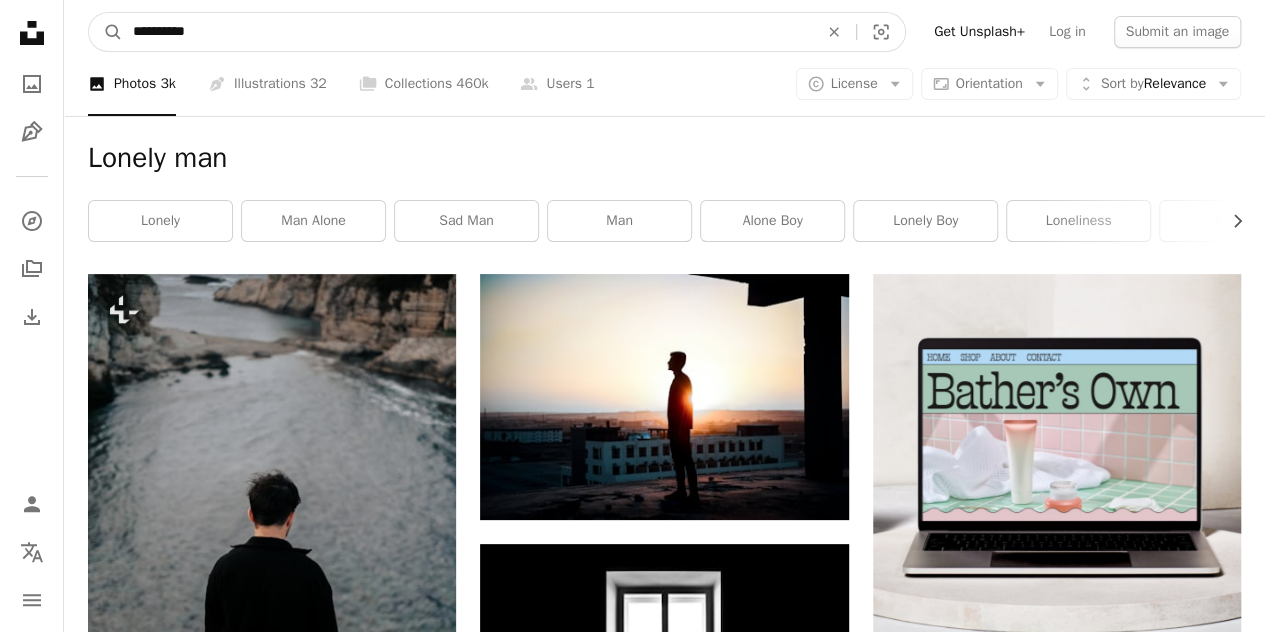 click on "**********" at bounding box center (467, 32) 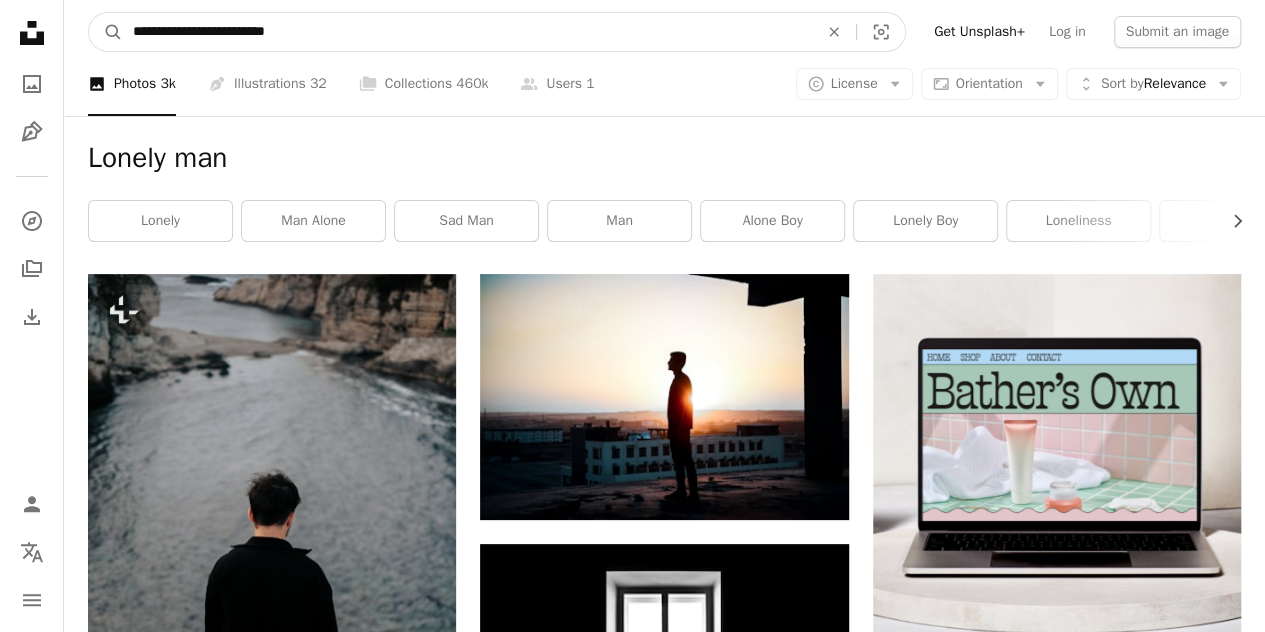 type on "**********" 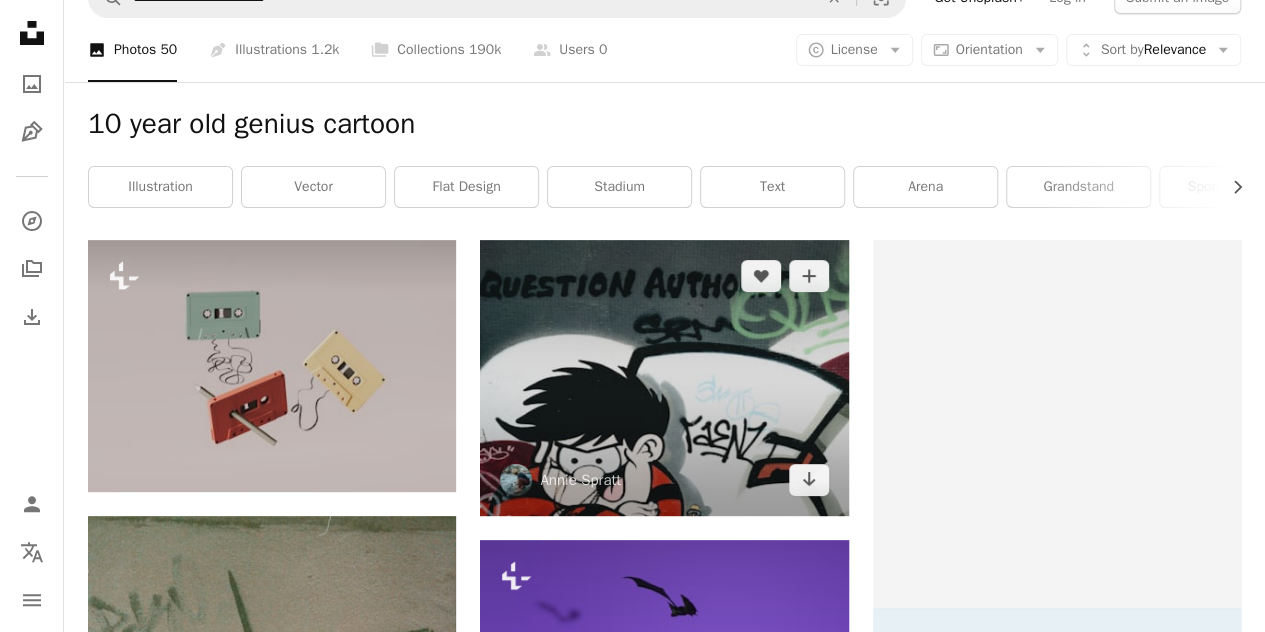 scroll, scrollTop: 0, scrollLeft: 0, axis: both 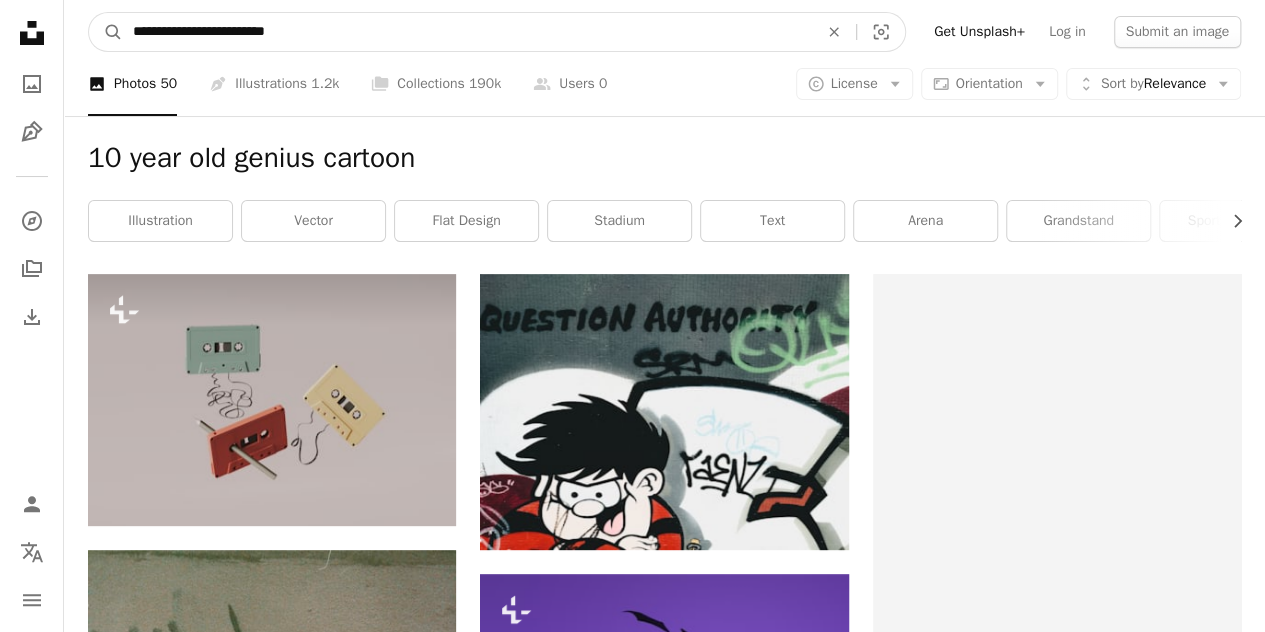 drag, startPoint x: 365, startPoint y: 34, endPoint x: 252, endPoint y: 48, distance: 113.86395 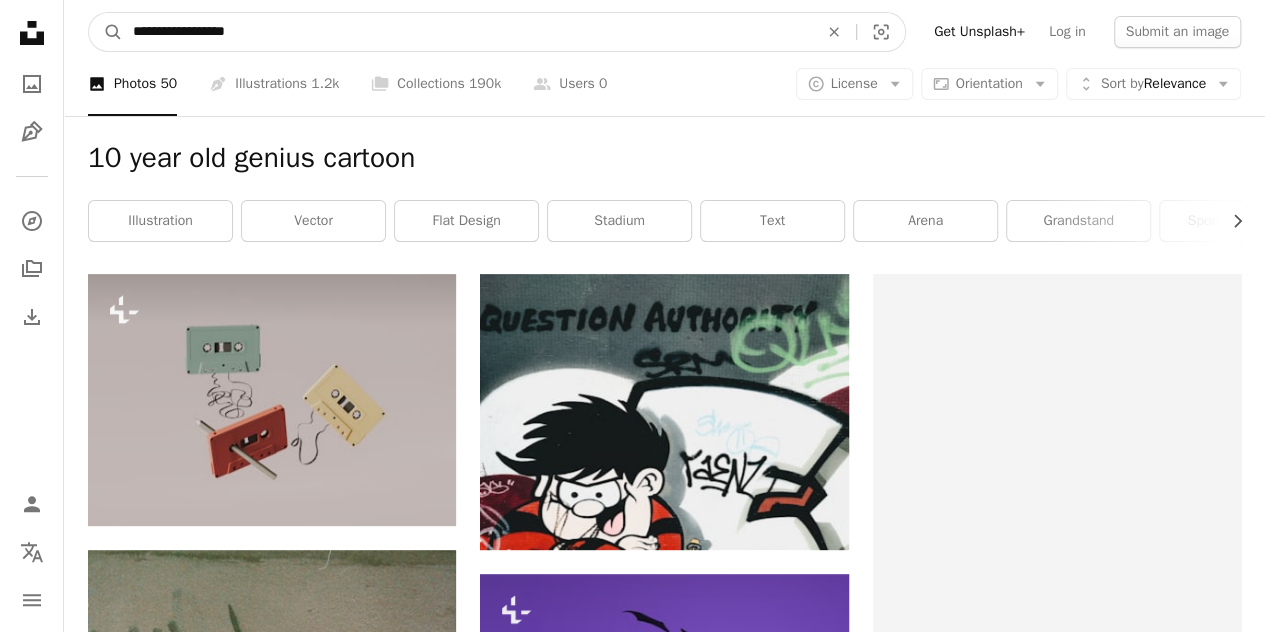 type on "**********" 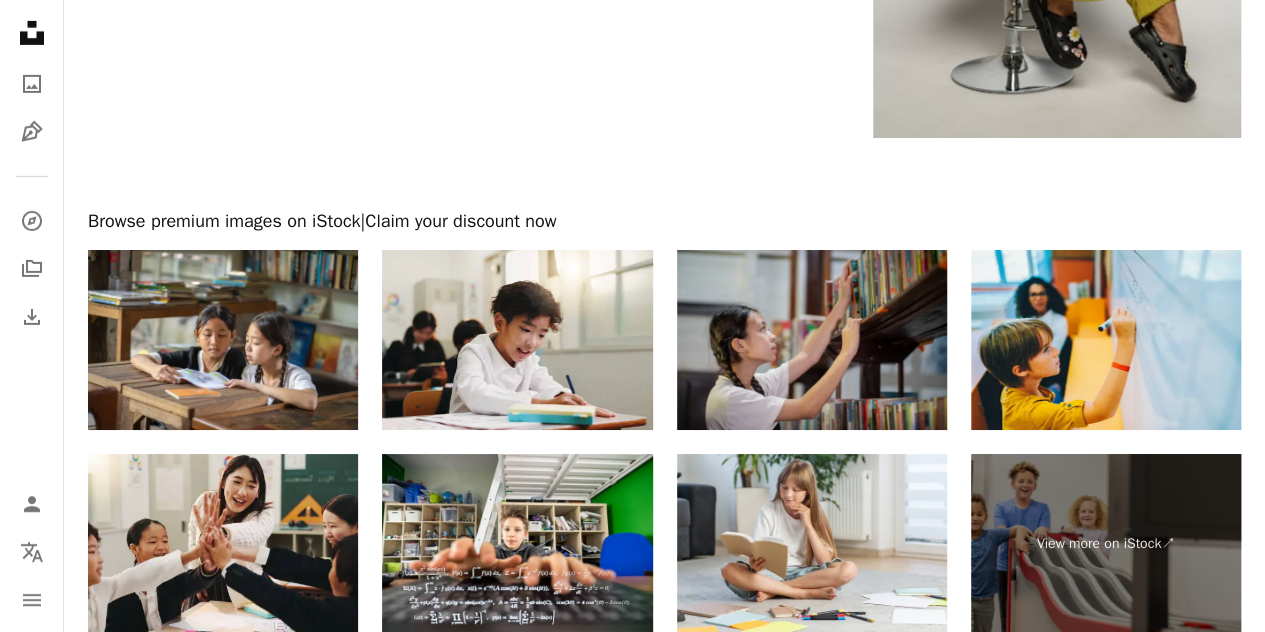 scroll, scrollTop: 3757, scrollLeft: 0, axis: vertical 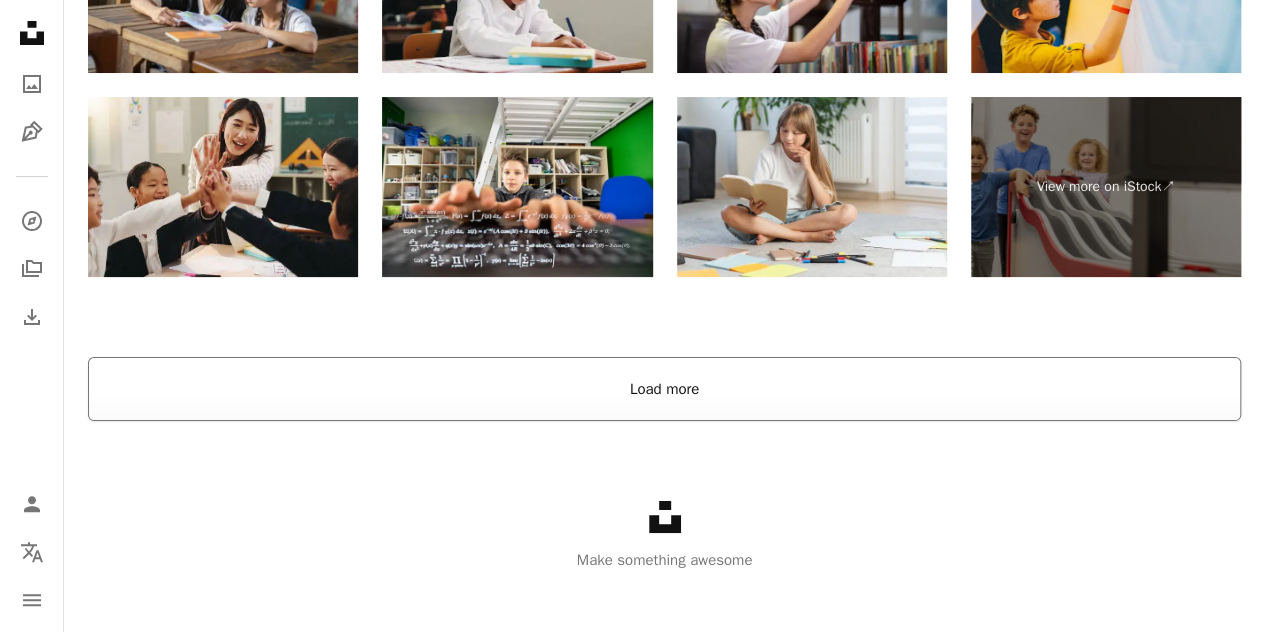 click on "Load more" at bounding box center [664, 389] 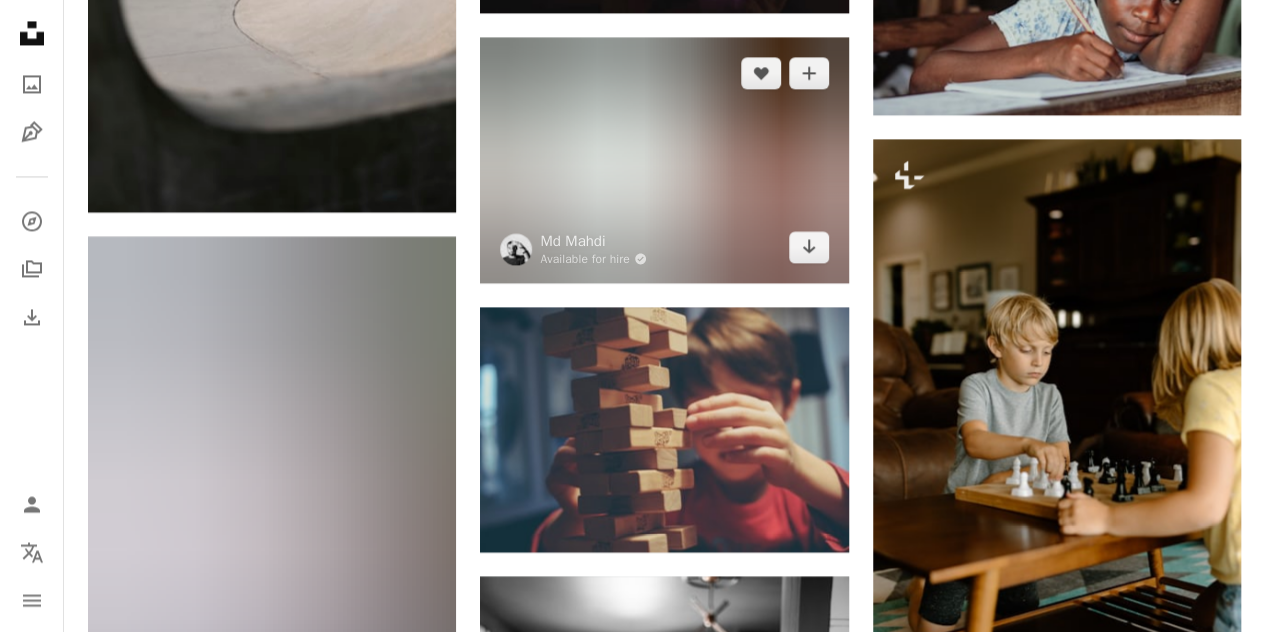 scroll, scrollTop: 5457, scrollLeft: 0, axis: vertical 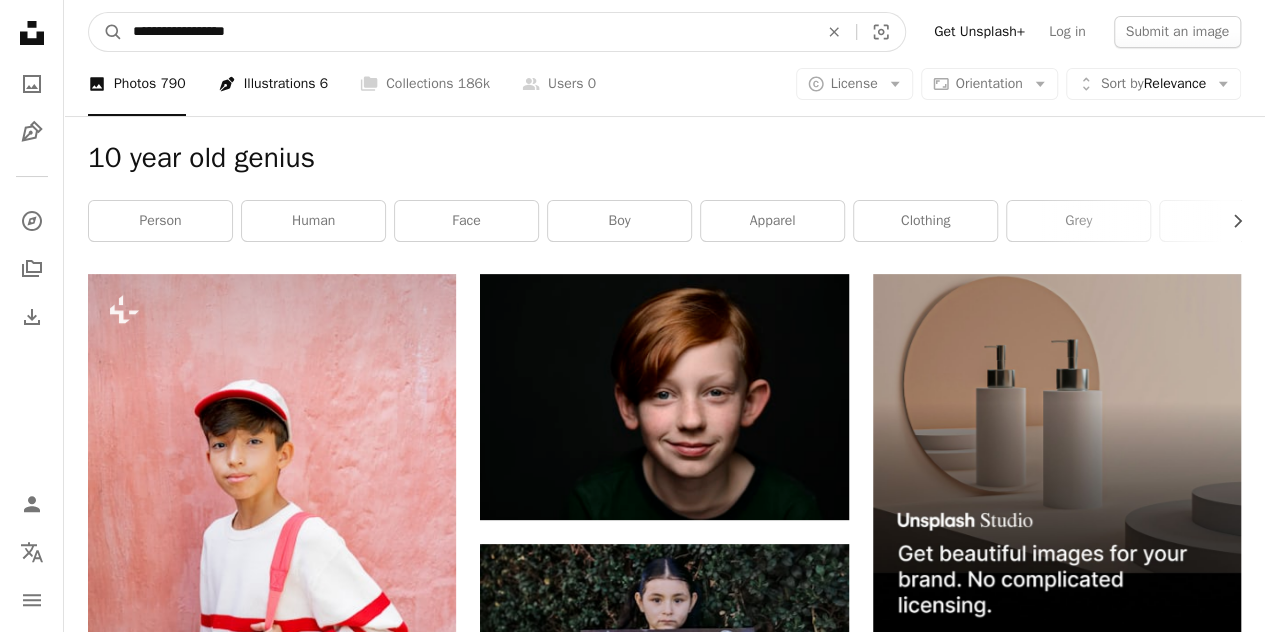 drag, startPoint x: 250, startPoint y: 17, endPoint x: 301, endPoint y: 57, distance: 64.815125 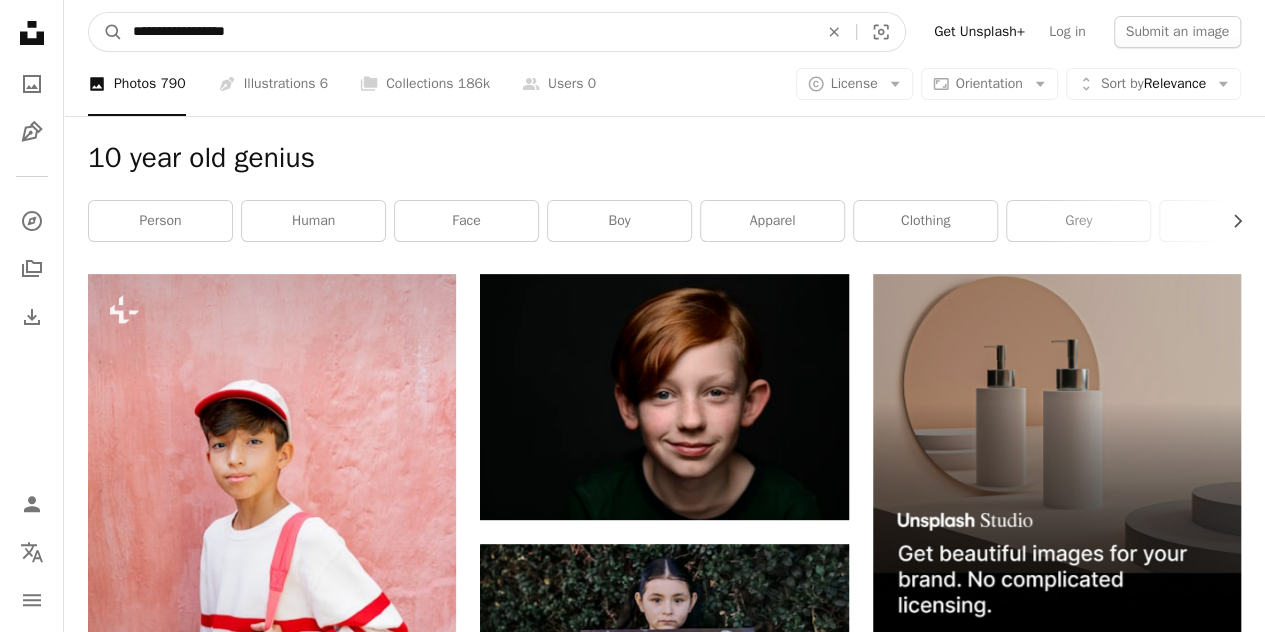 paste on "**********" 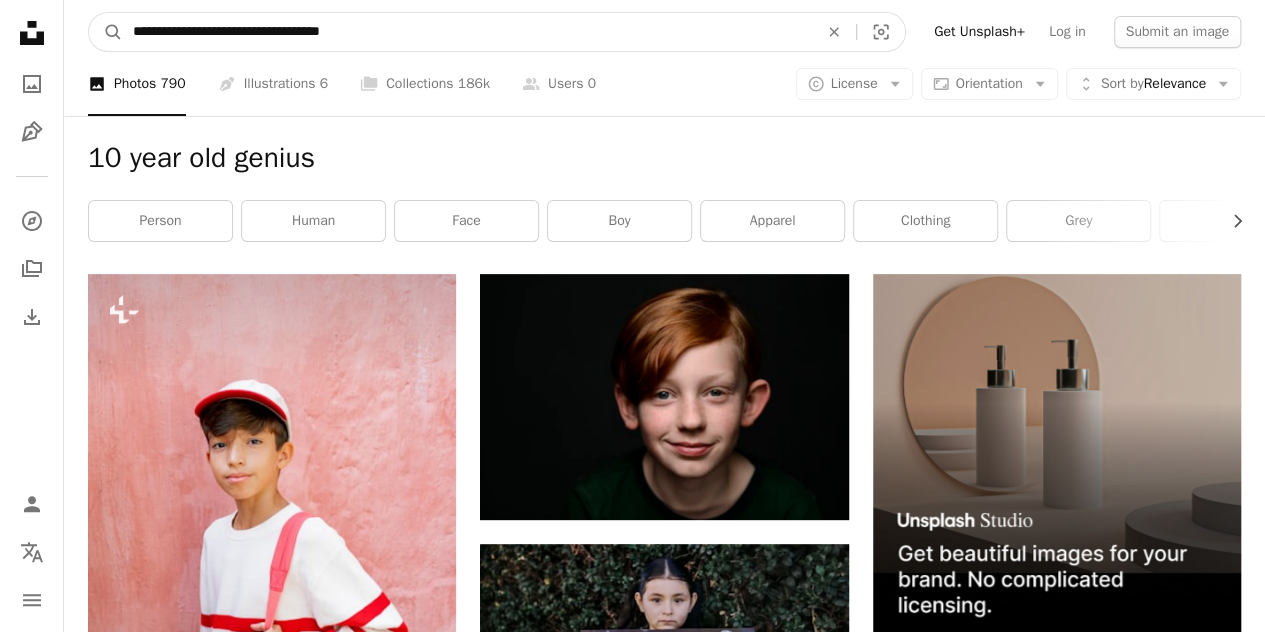 type on "**********" 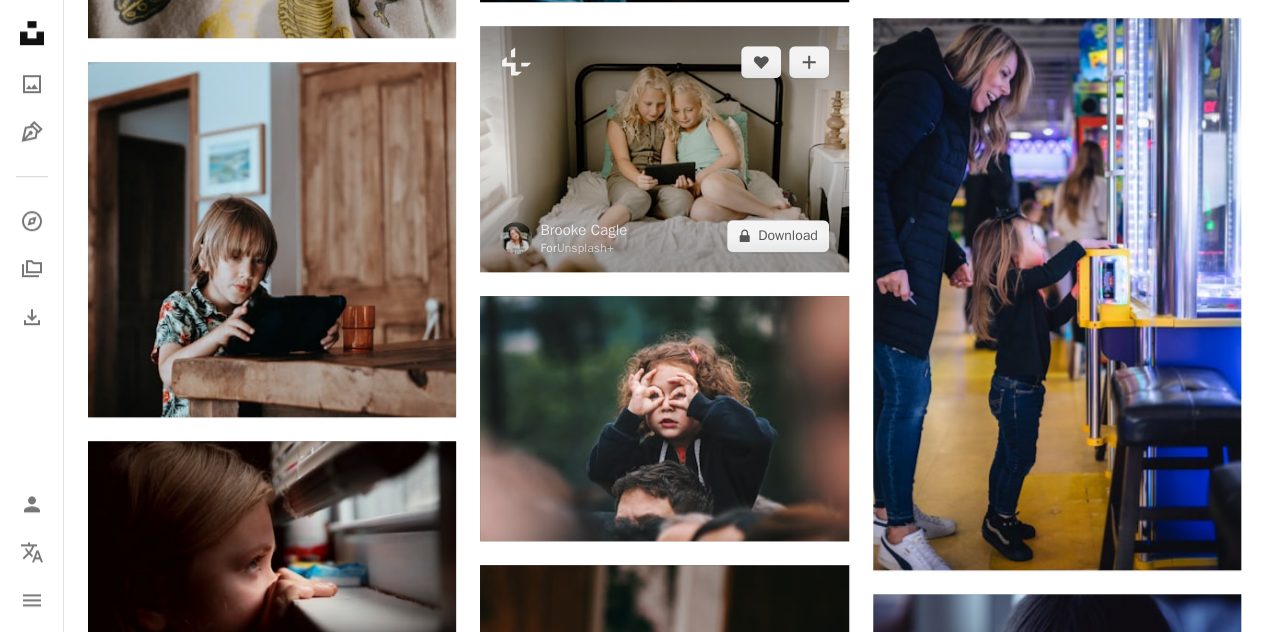 scroll, scrollTop: 800, scrollLeft: 0, axis: vertical 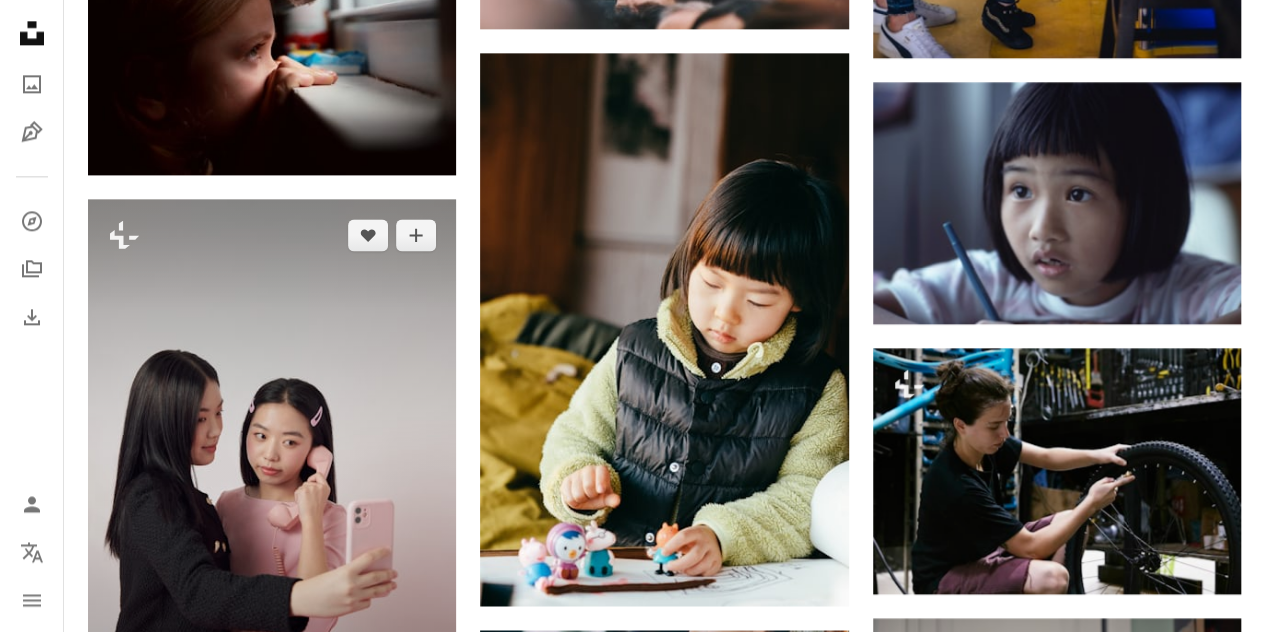 drag, startPoint x: 493, startPoint y: 145, endPoint x: 450, endPoint y: 257, distance: 119.97083 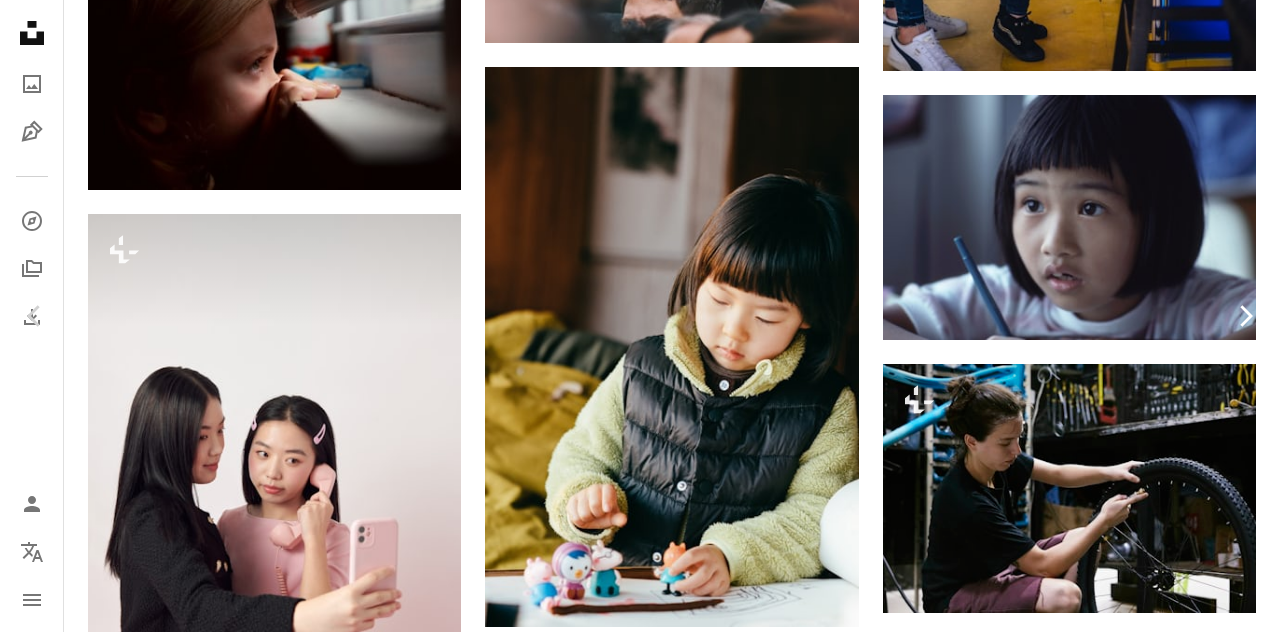 click on "Chevron right" at bounding box center [1245, 316] 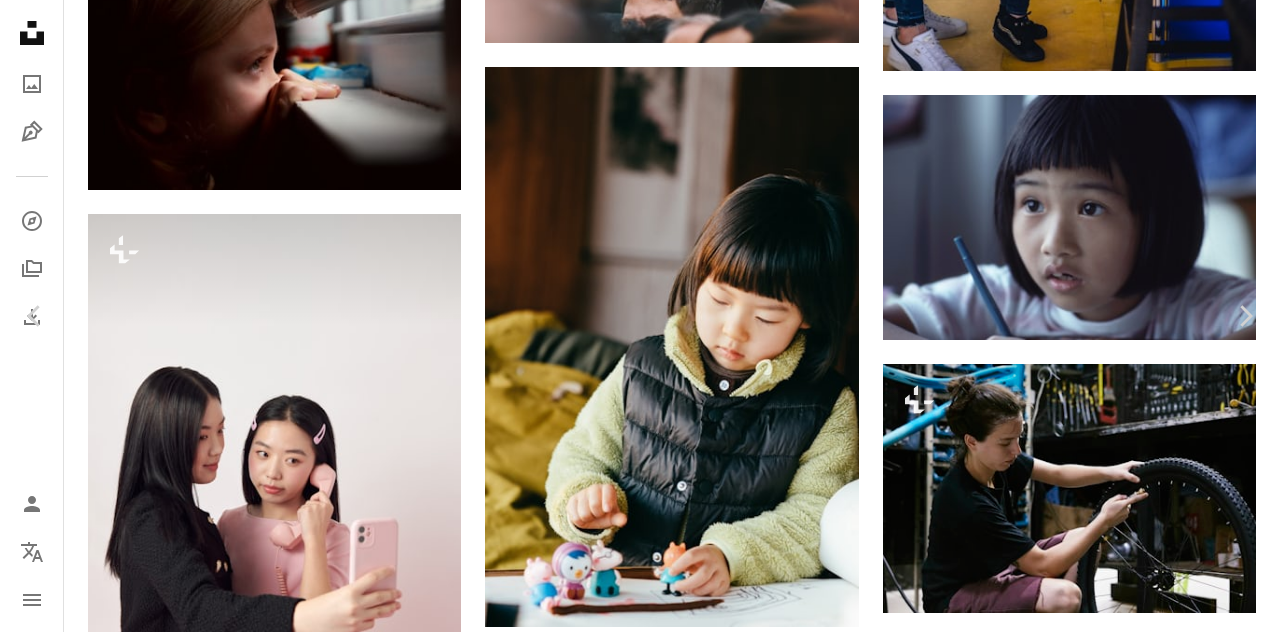 scroll, scrollTop: 200, scrollLeft: 0, axis: vertical 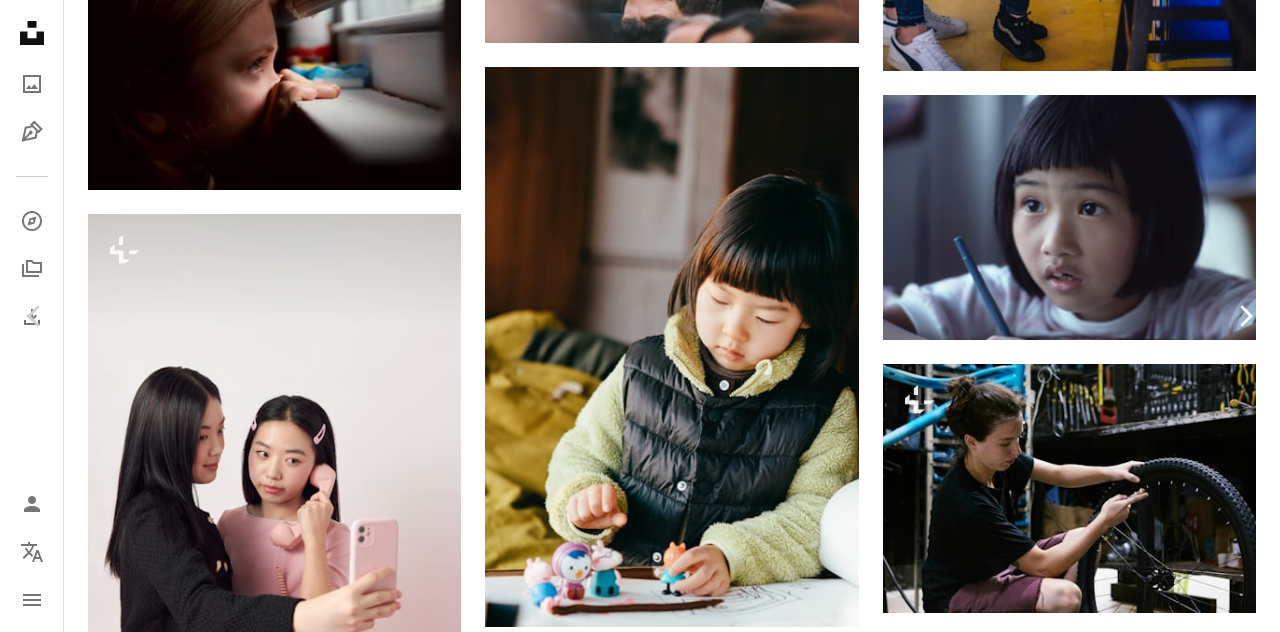 click on "Chevron right" at bounding box center [1245, 316] 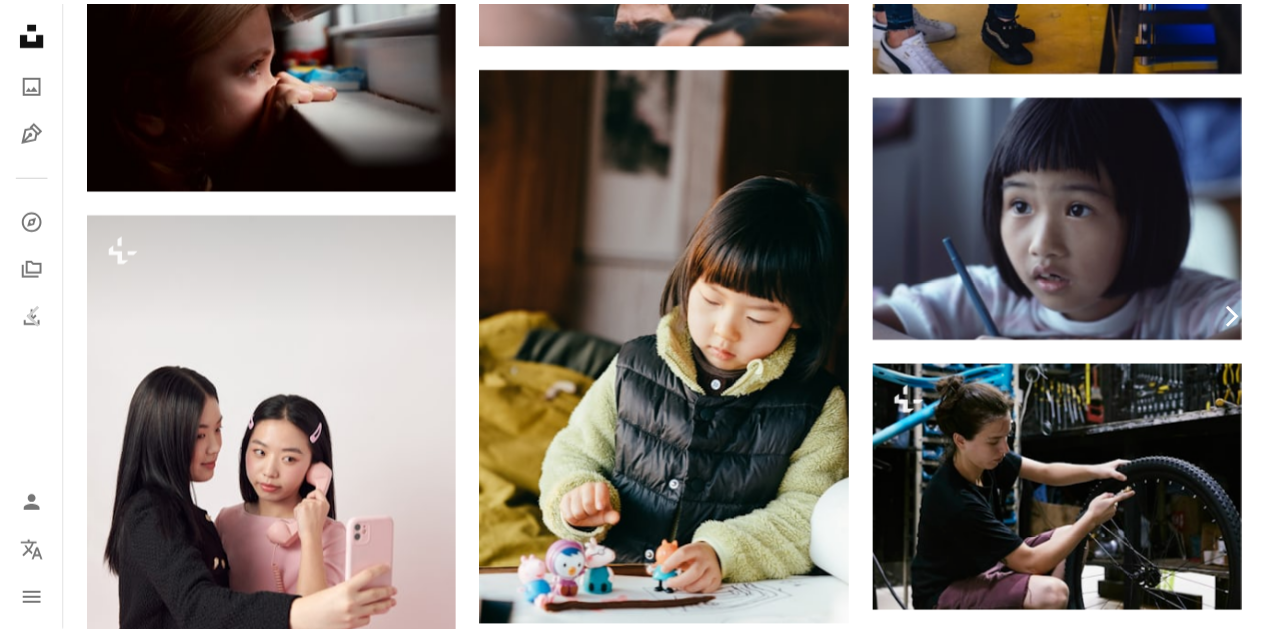 scroll, scrollTop: 0, scrollLeft: 0, axis: both 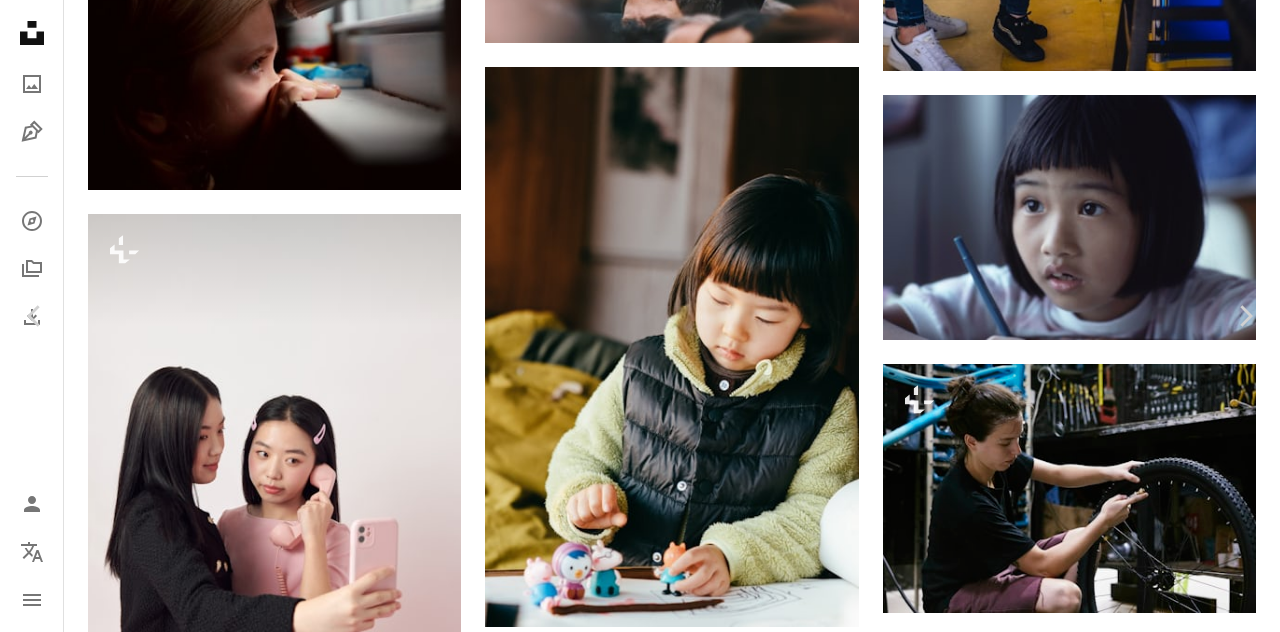 click on "An X shape Chevron left Chevron right [FIRST] [LAST] Available for hire A checkmark inside of a circle A heart A plus sign Edit image   Plus sign for Unsplash+ Download free Chevron down Zoom in Views 427,430 Downloads 4,798 Featured in Photos A forward-right arrow Share Info icon Info More Actions Calendar outlined Published on  January 24, 2024 Camera NIKON CORPORATION, NIKON Z 5 Safety Free to use under the  Unsplash License woman portrait black human photo face female adult photography boy male child headphones kid electronics screen monitor display head Public domain images Browse premium related images on iStock  |  Save 20% with code UNSPLASH20 View more on iStock  ↗ Related images A heart A plus sign Kelly Sikkema Arrow pointing down A heart A plus sign Patrick Hendry Arrow pointing down A heart A plus sign Igor Starkov Arrow pointing down A heart A plus sign ELLA DON Available for hire A checkmark inside of a circle Arrow pointing down A heart A plus sign Emily Wade Arrow pointing down" at bounding box center (640, 5980) 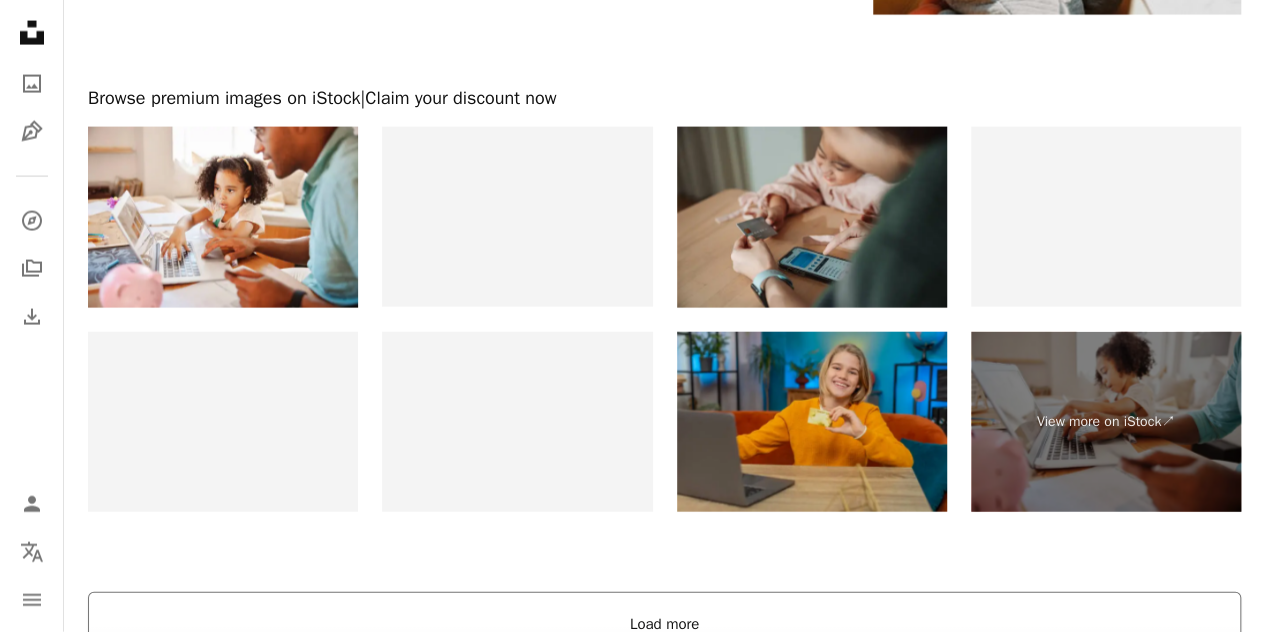 scroll, scrollTop: 6200, scrollLeft: 0, axis: vertical 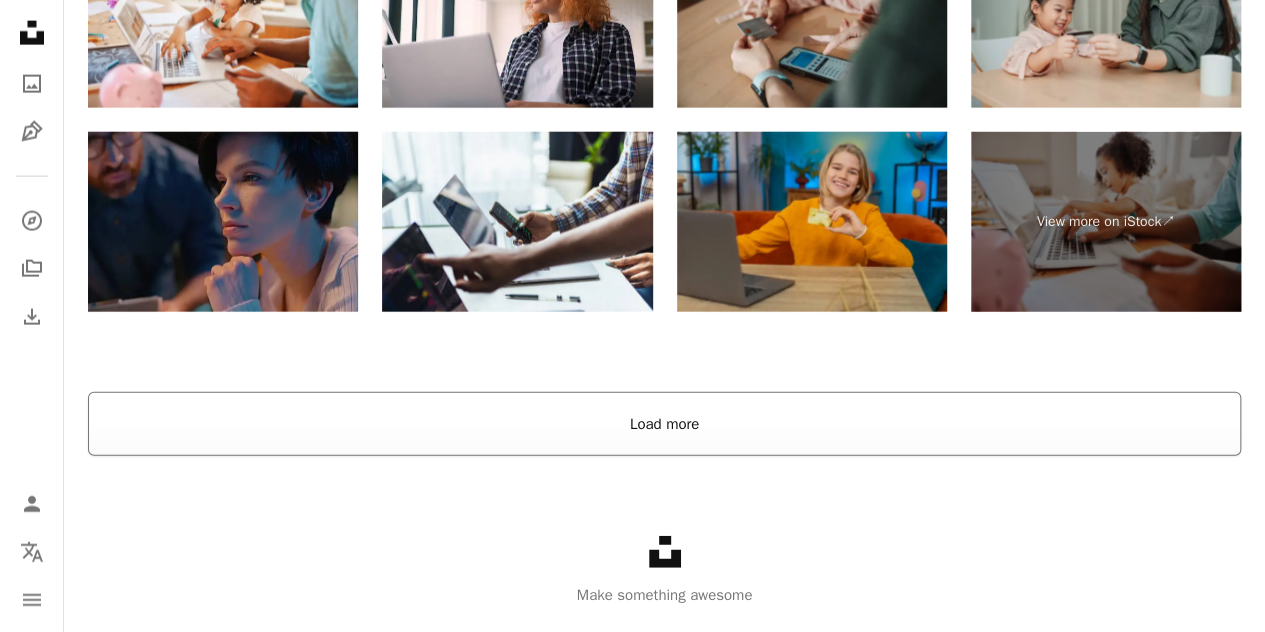 click on "Load more" at bounding box center (664, 424) 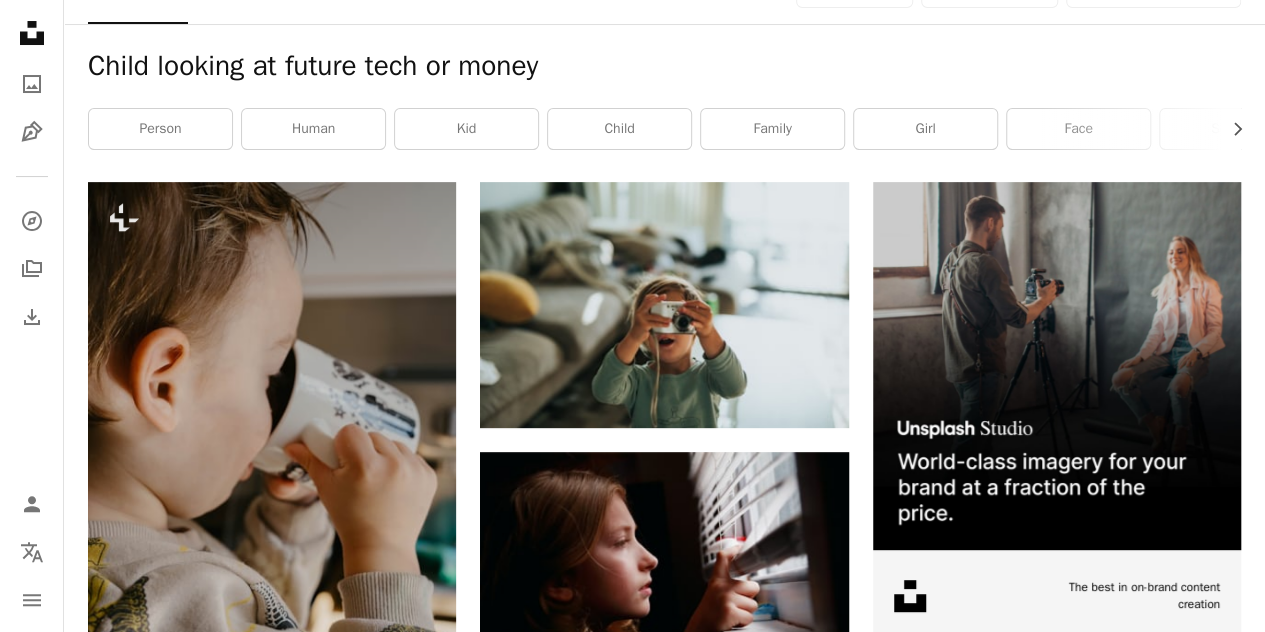 scroll, scrollTop: 0, scrollLeft: 0, axis: both 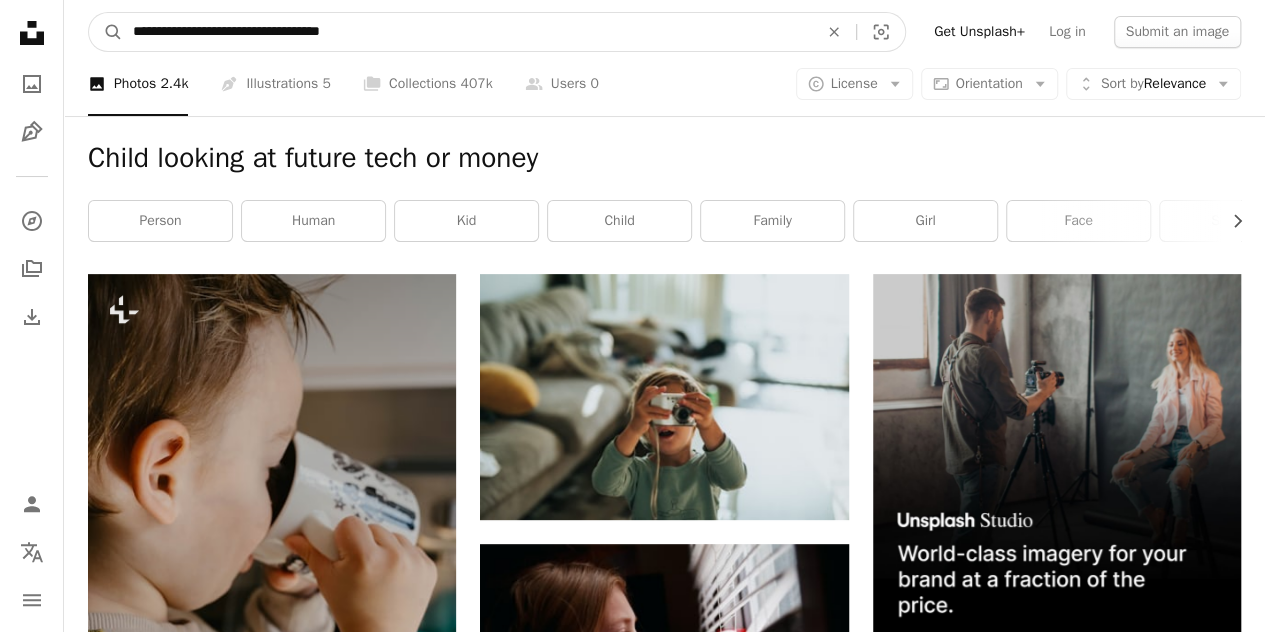 click on "**********" at bounding box center [467, 32] 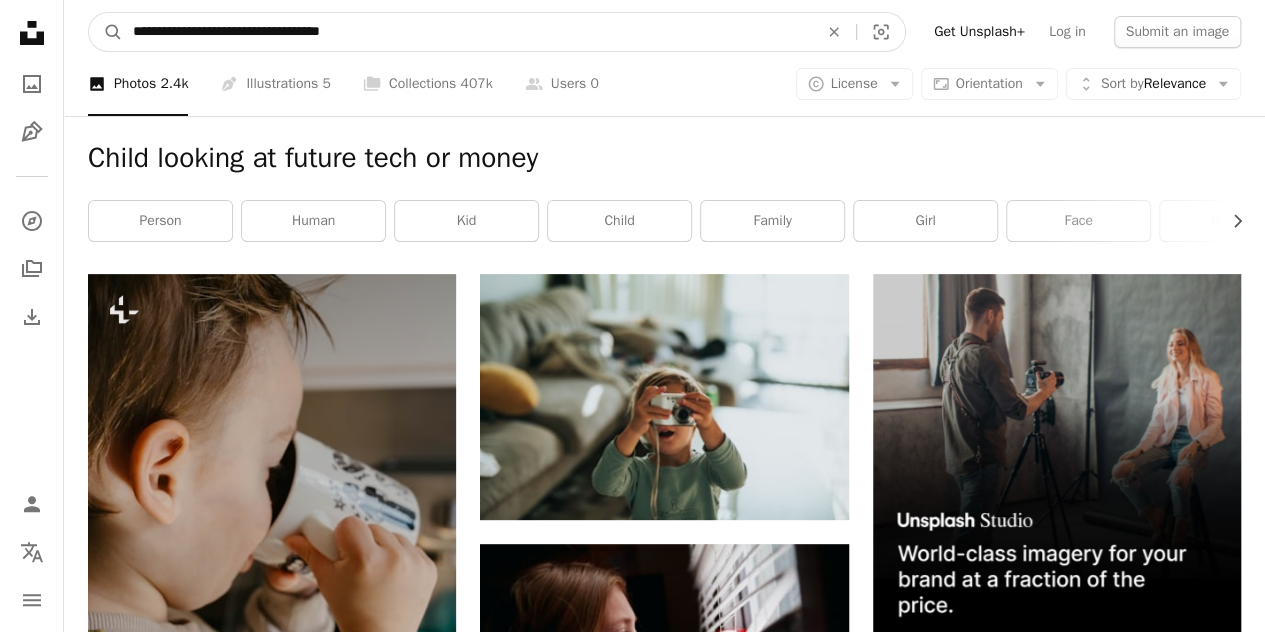 click on "**********" at bounding box center [467, 32] 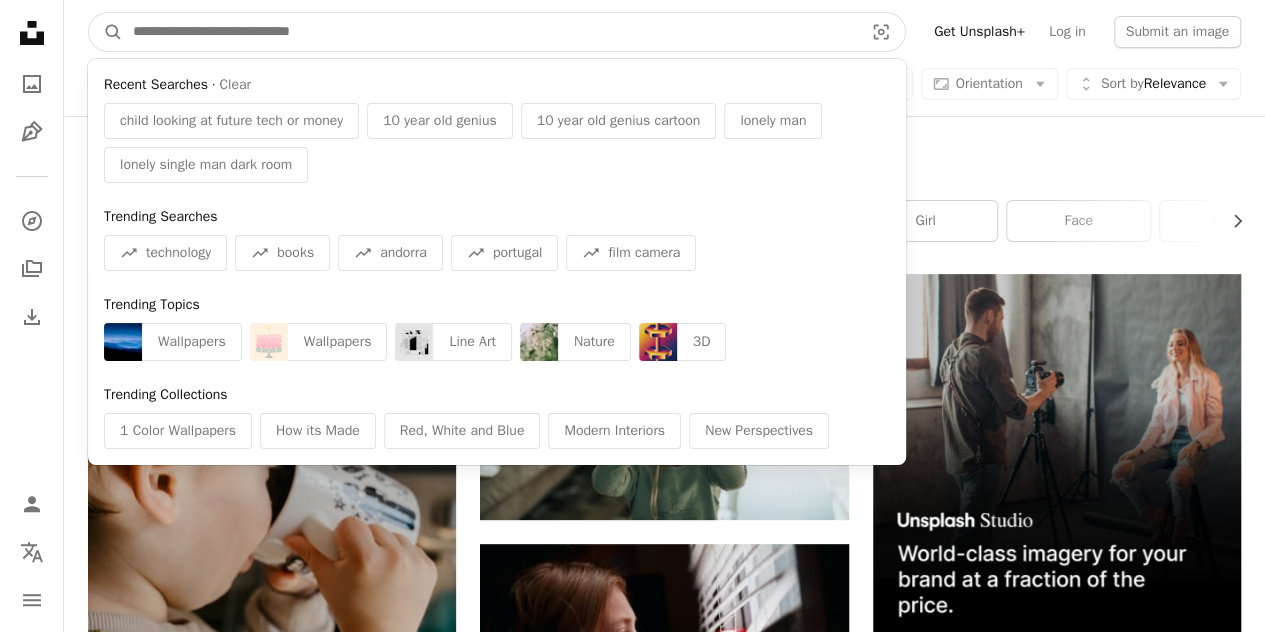 paste on "**********" 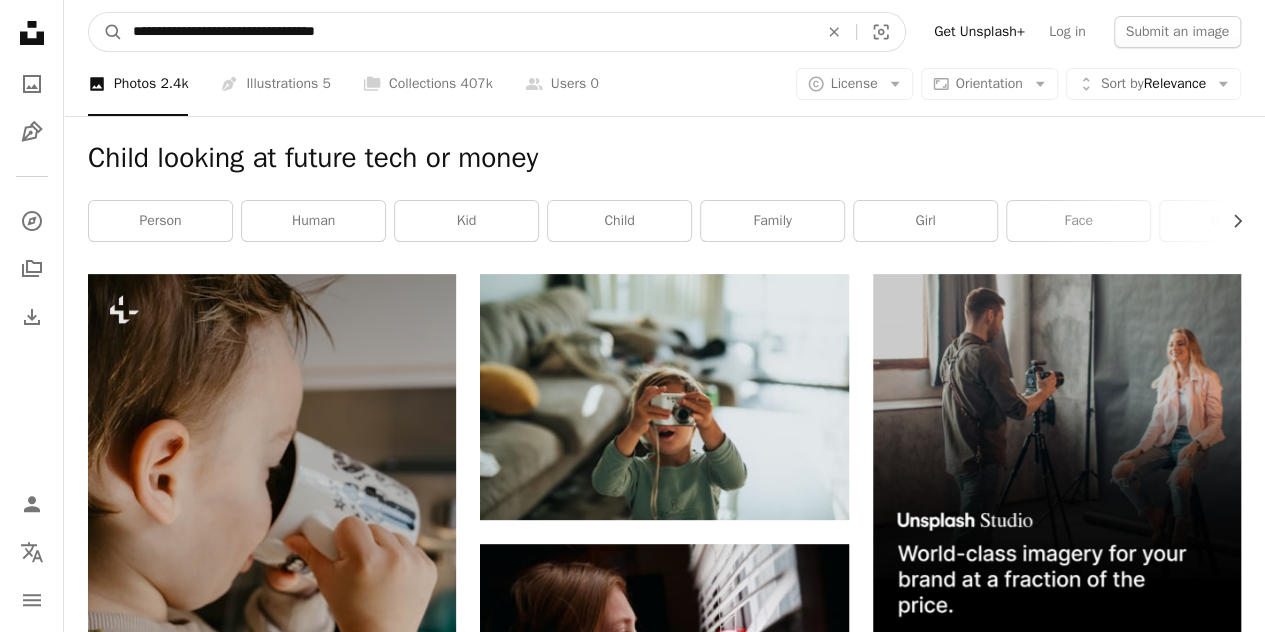 type on "**********" 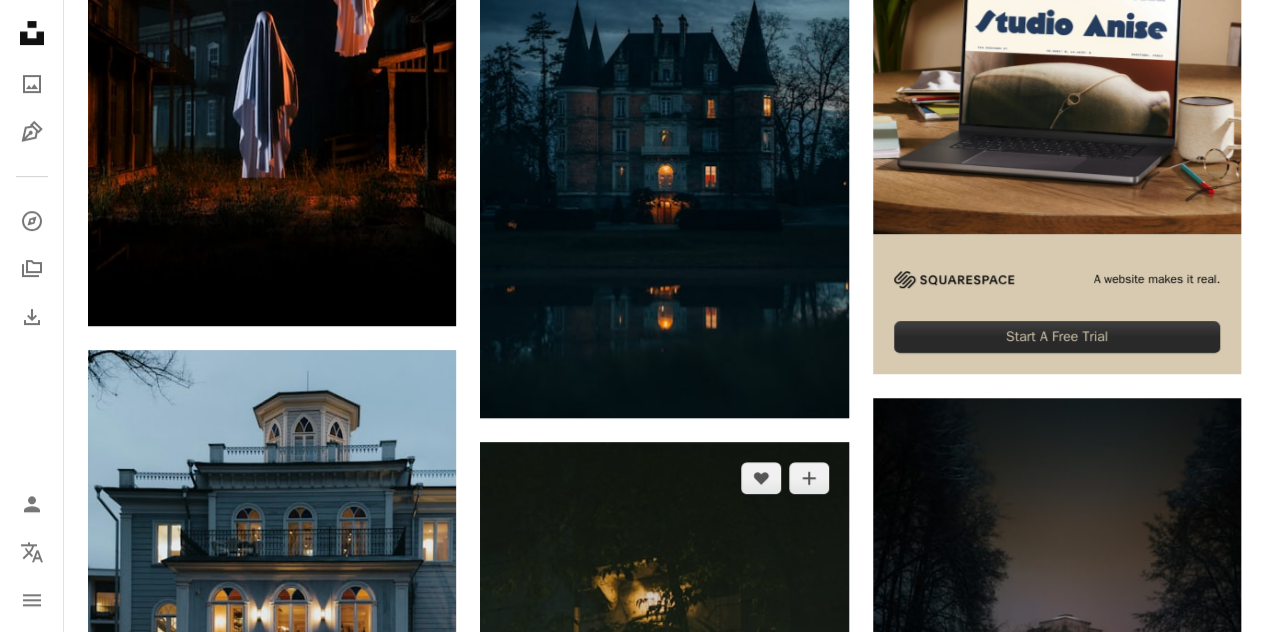 scroll, scrollTop: 400, scrollLeft: 0, axis: vertical 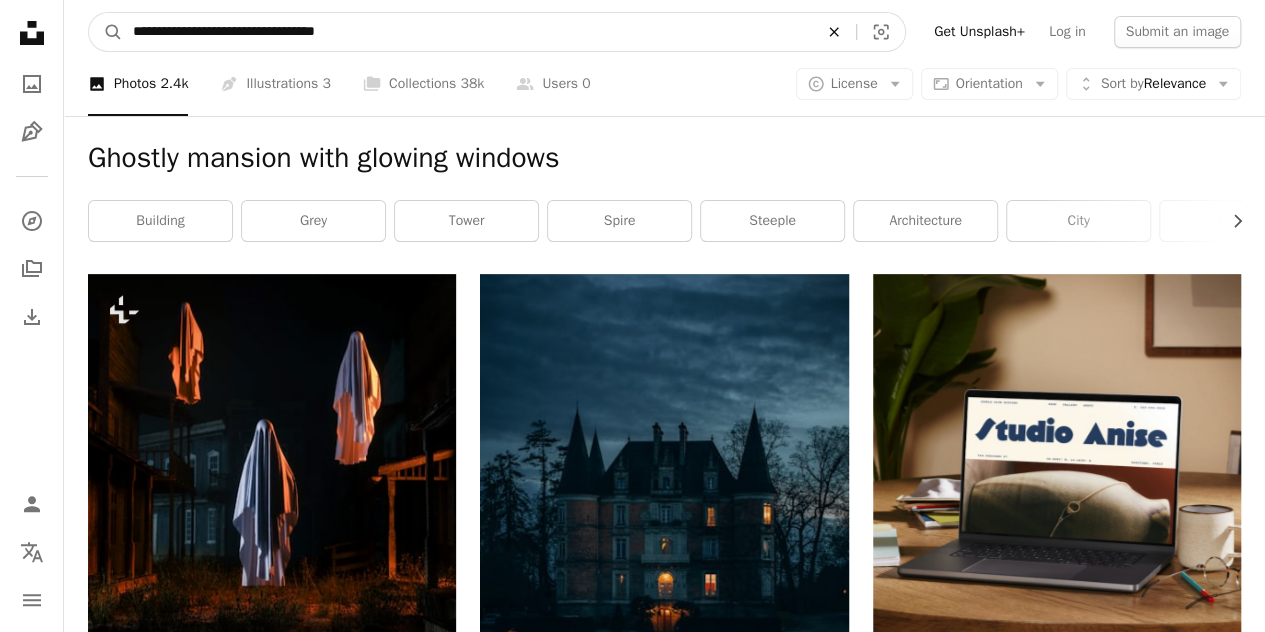 click on "An X shape" 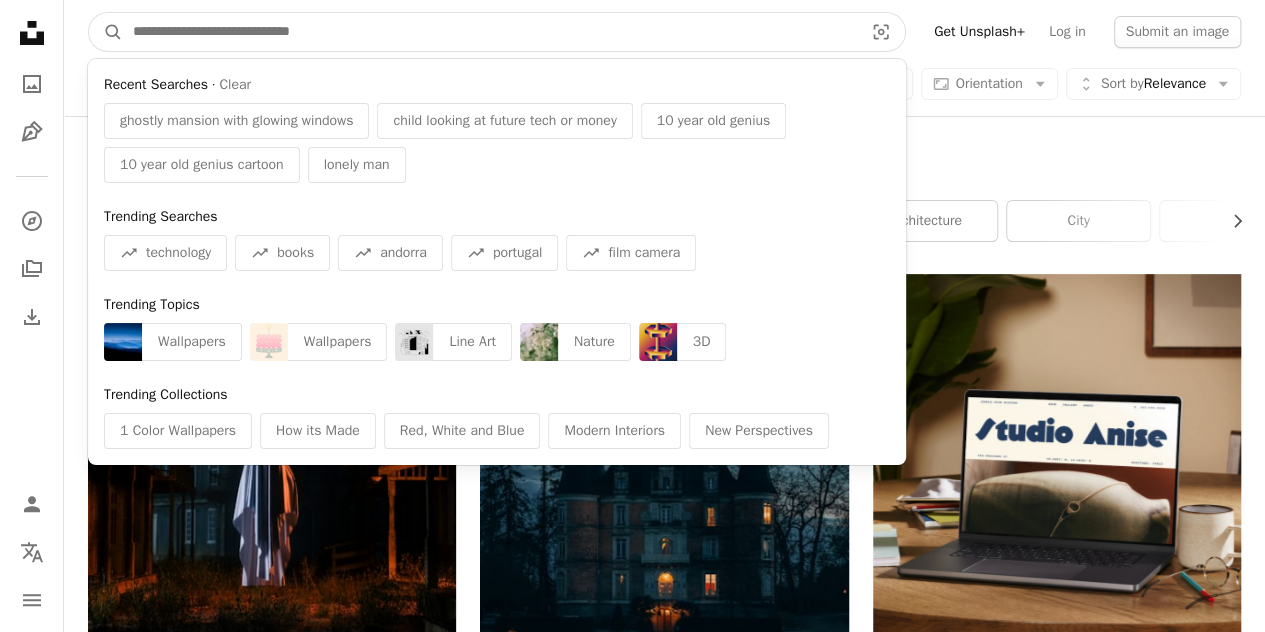 click at bounding box center (490, 32) 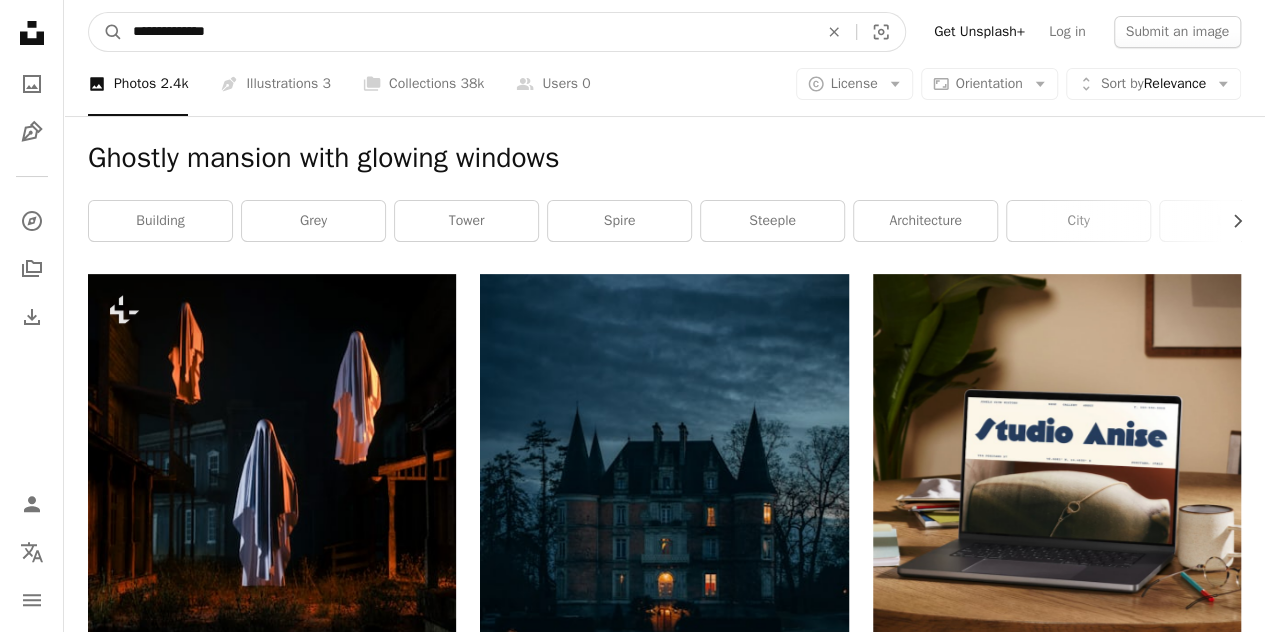 type on "**********" 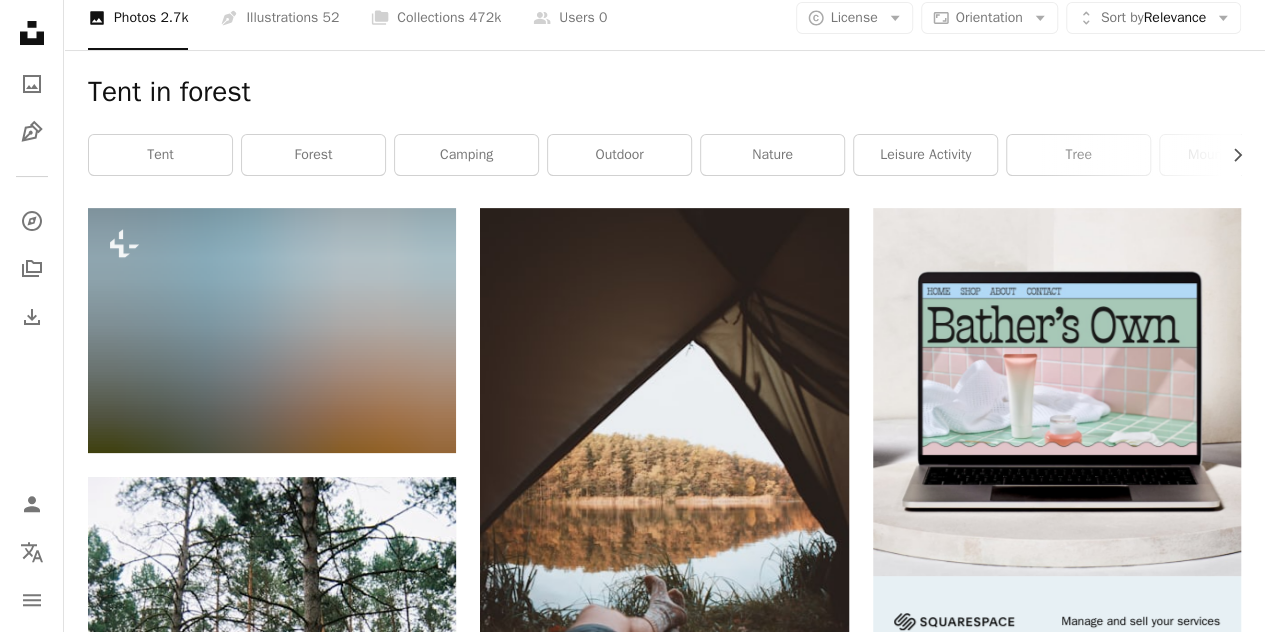 scroll, scrollTop: 0, scrollLeft: 0, axis: both 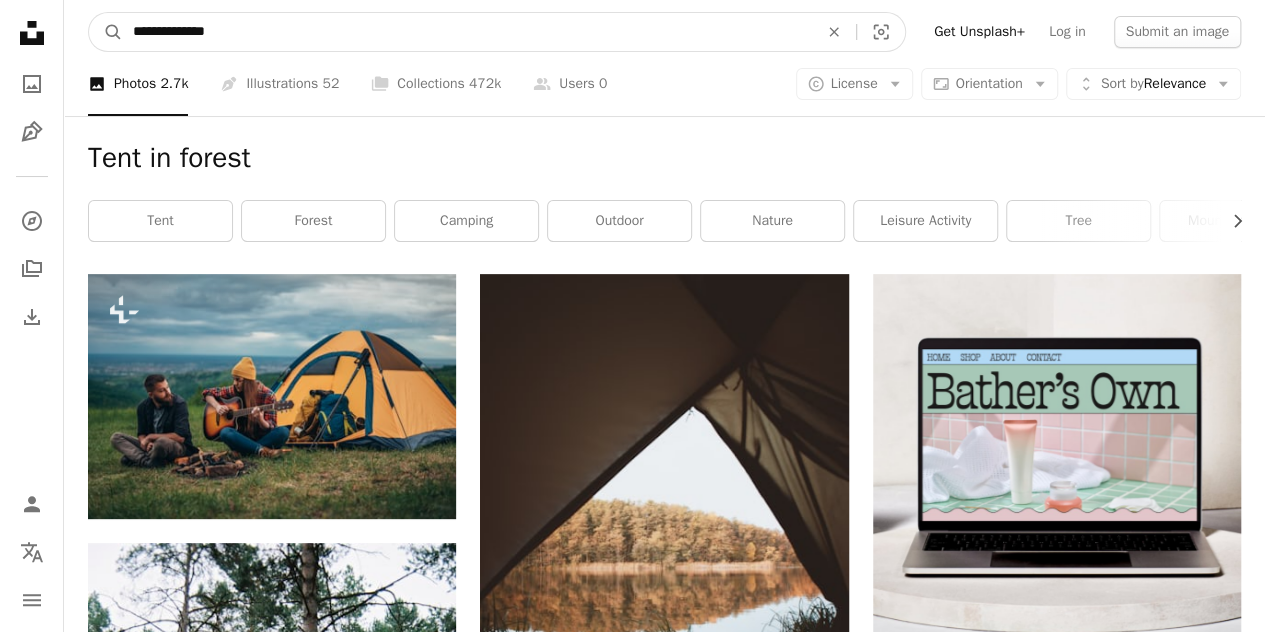 click on "An X shape" 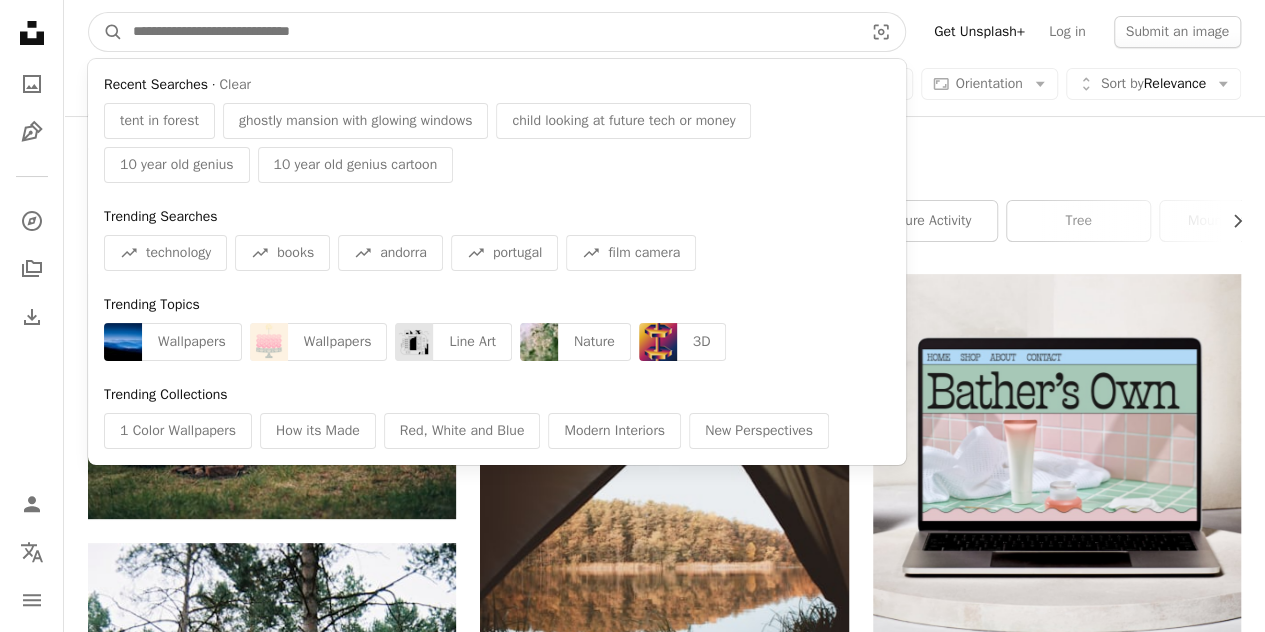 click at bounding box center [490, 32] 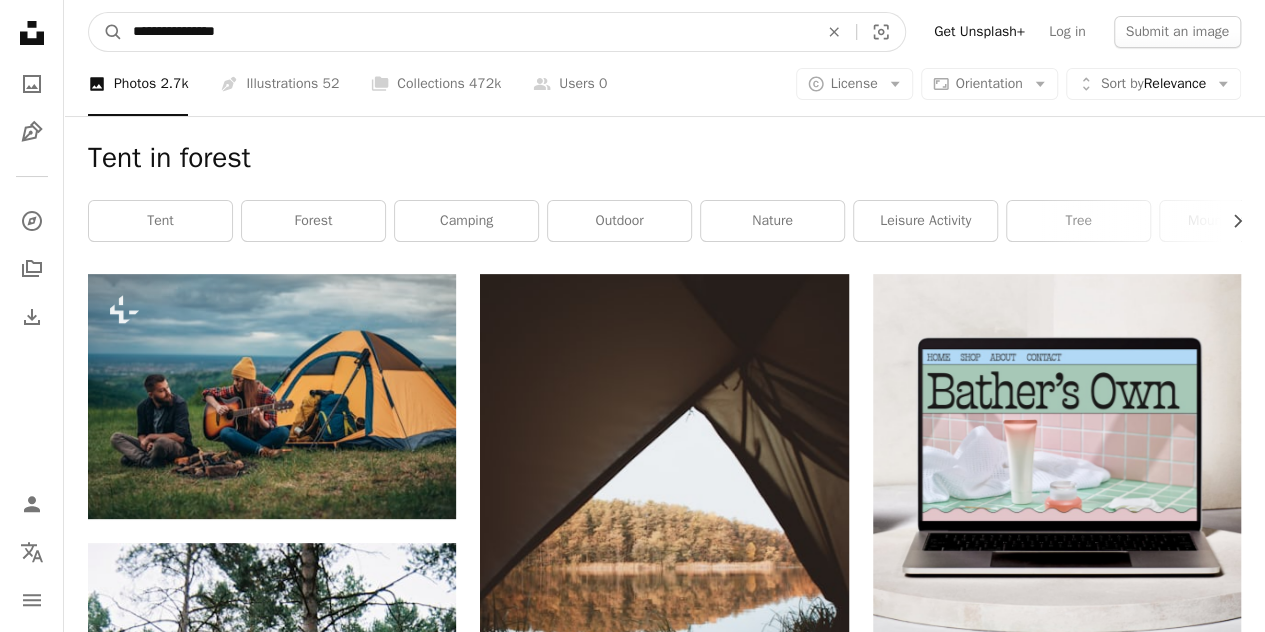 type on "**********" 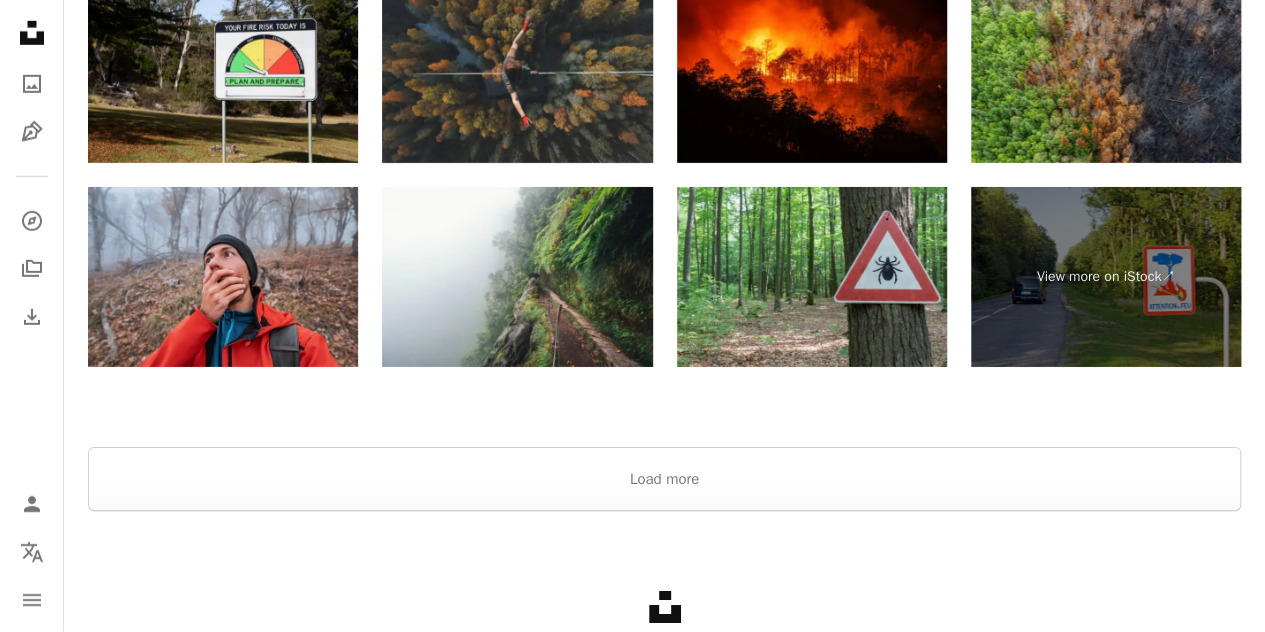 scroll, scrollTop: 3226, scrollLeft: 0, axis: vertical 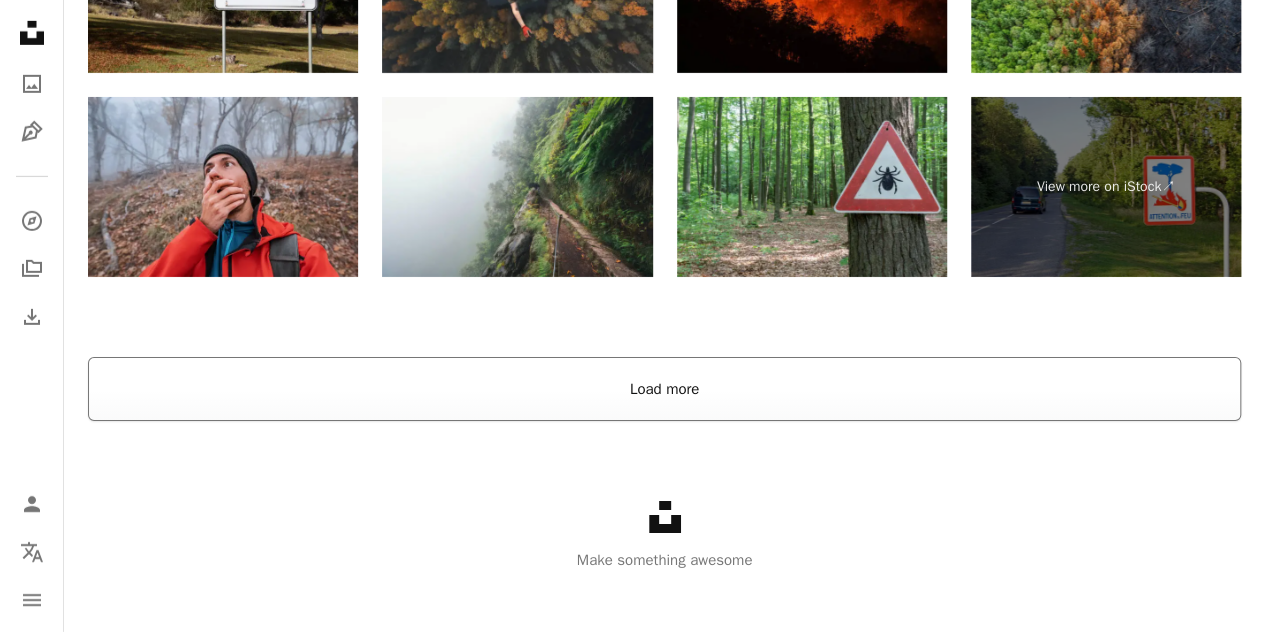 click on "Load more" at bounding box center [664, 389] 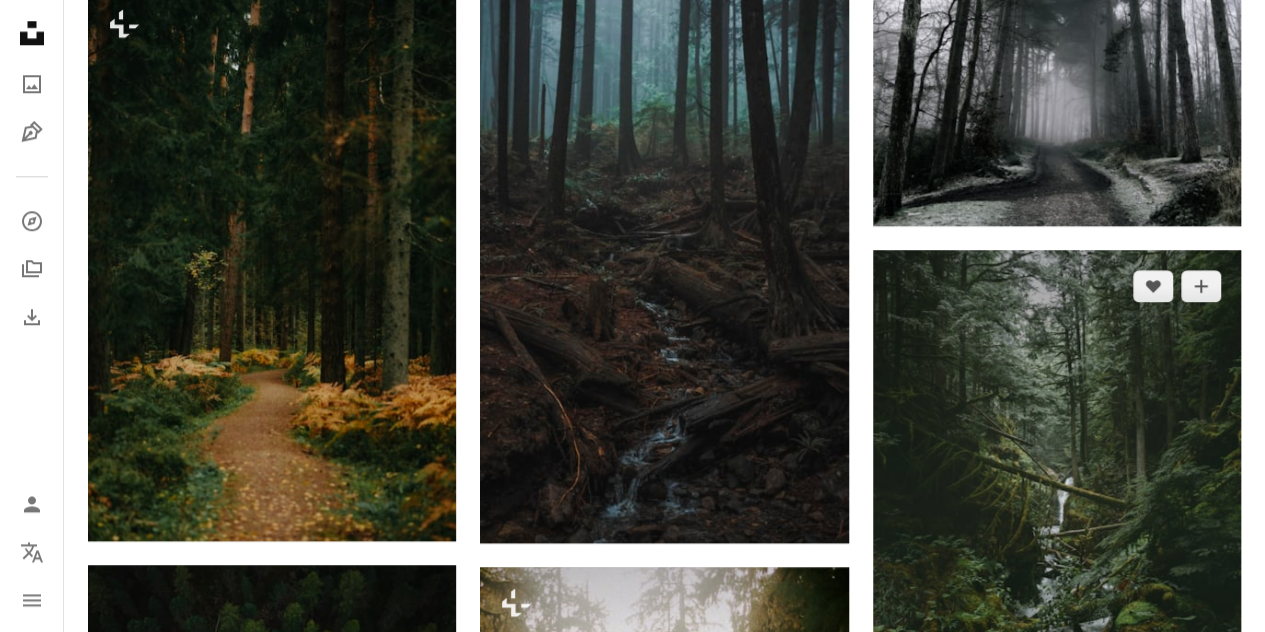 scroll, scrollTop: 12326, scrollLeft: 0, axis: vertical 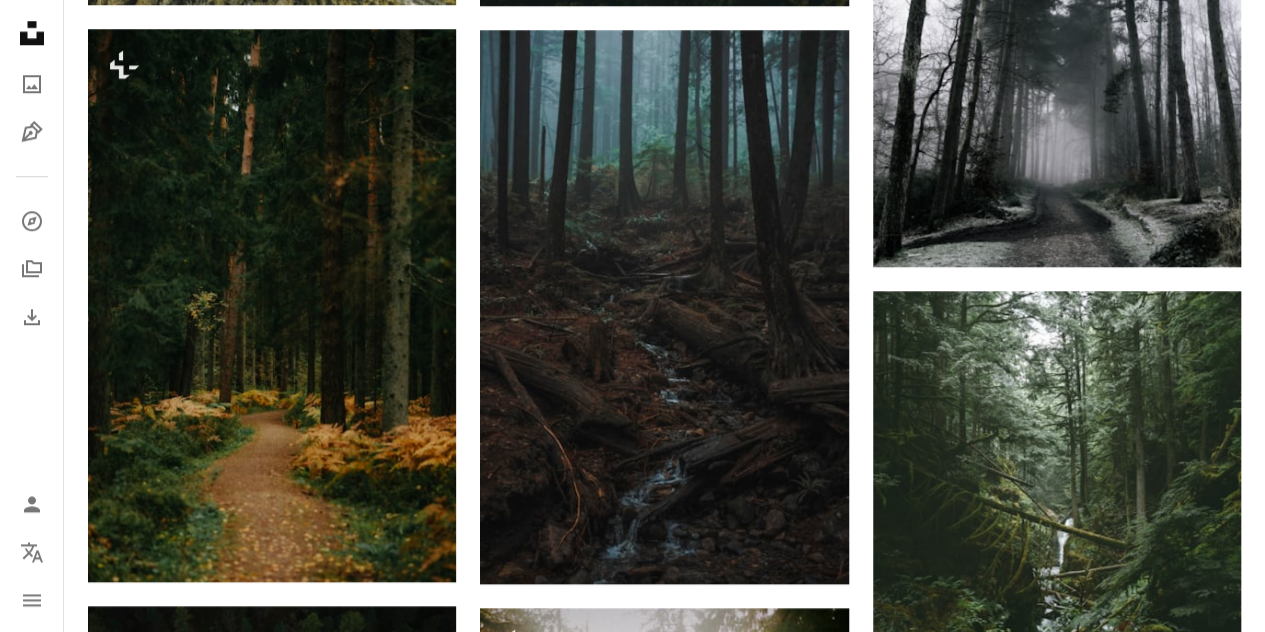 drag, startPoint x: 712, startPoint y: 321, endPoint x: 461, endPoint y: 387, distance: 259.53226 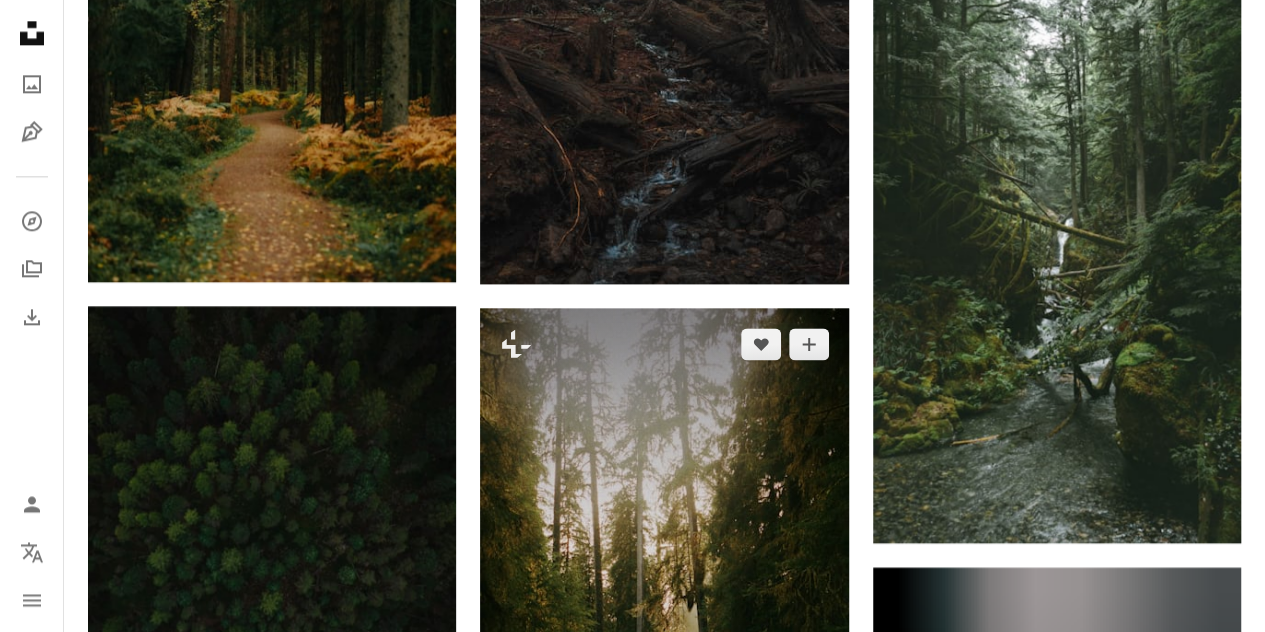 scroll, scrollTop: 12326, scrollLeft: 0, axis: vertical 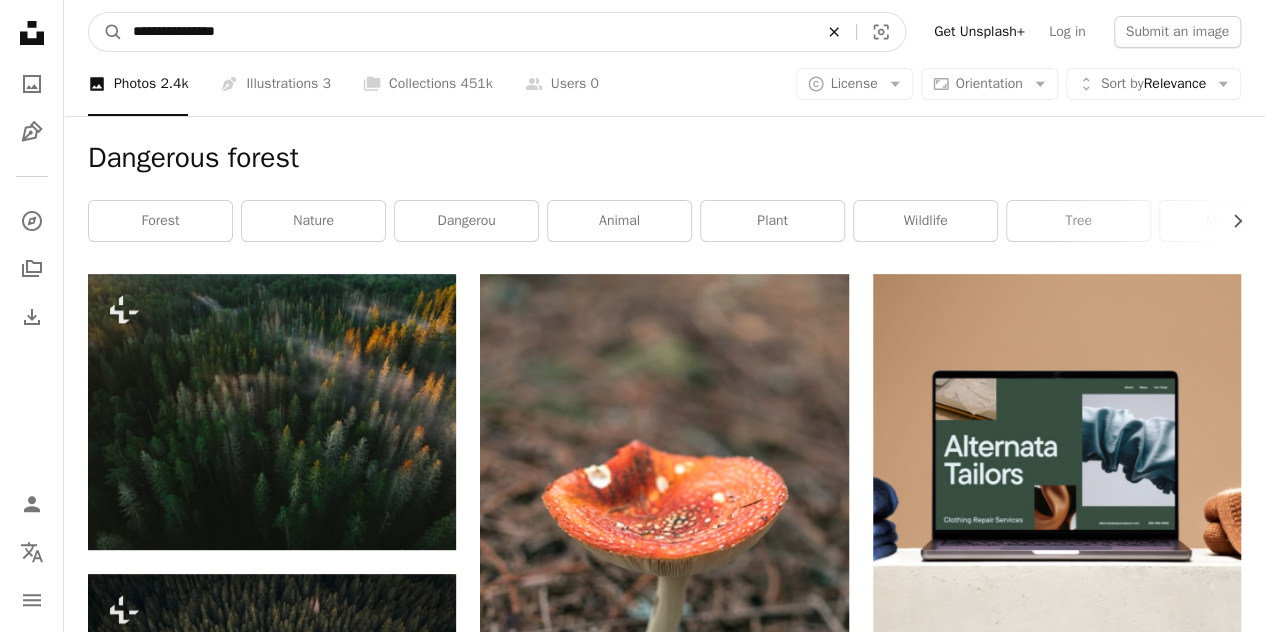 click on "An X shape" at bounding box center [834, 32] 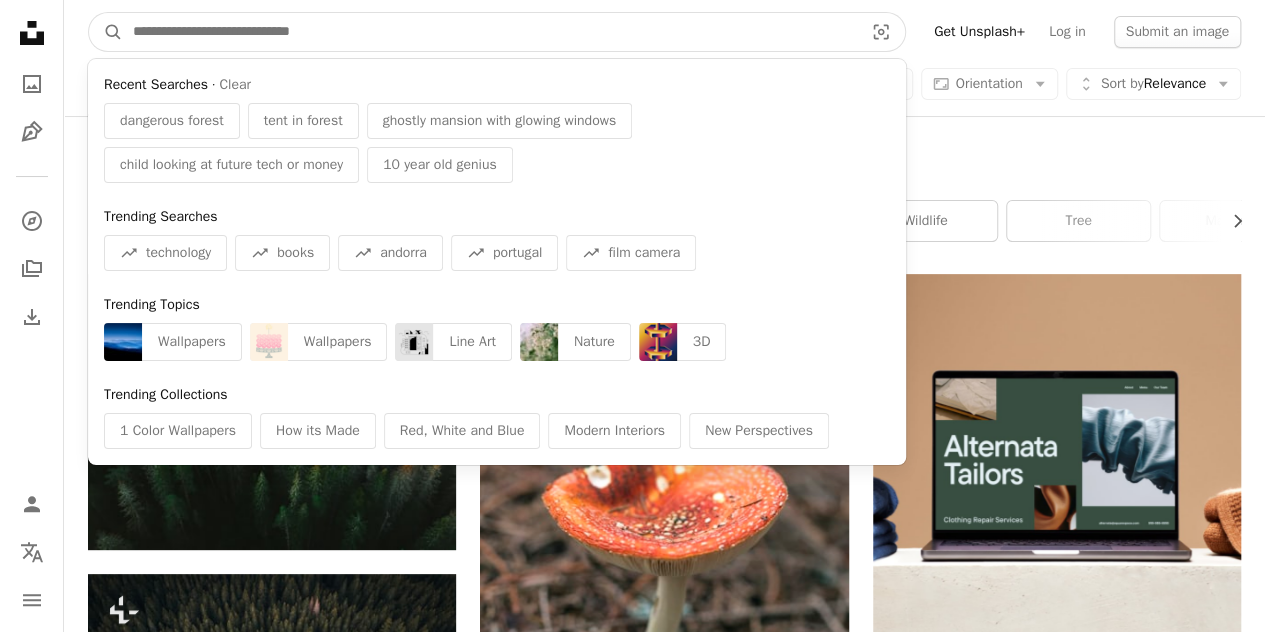 click at bounding box center (490, 32) 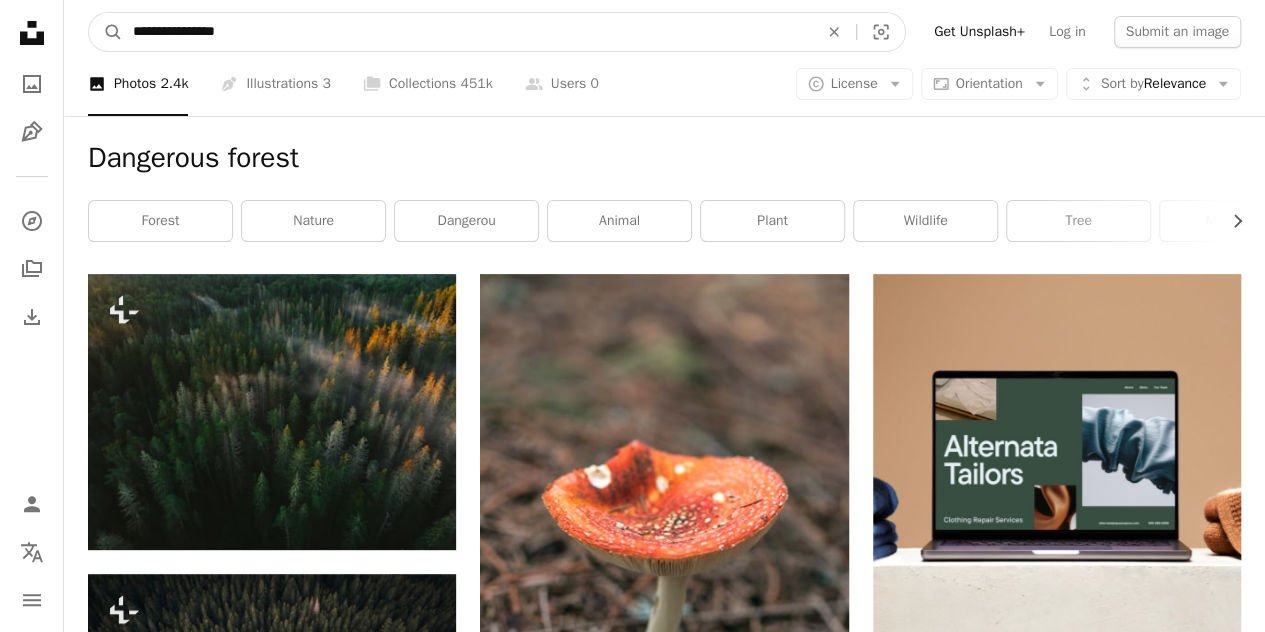 type on "**********" 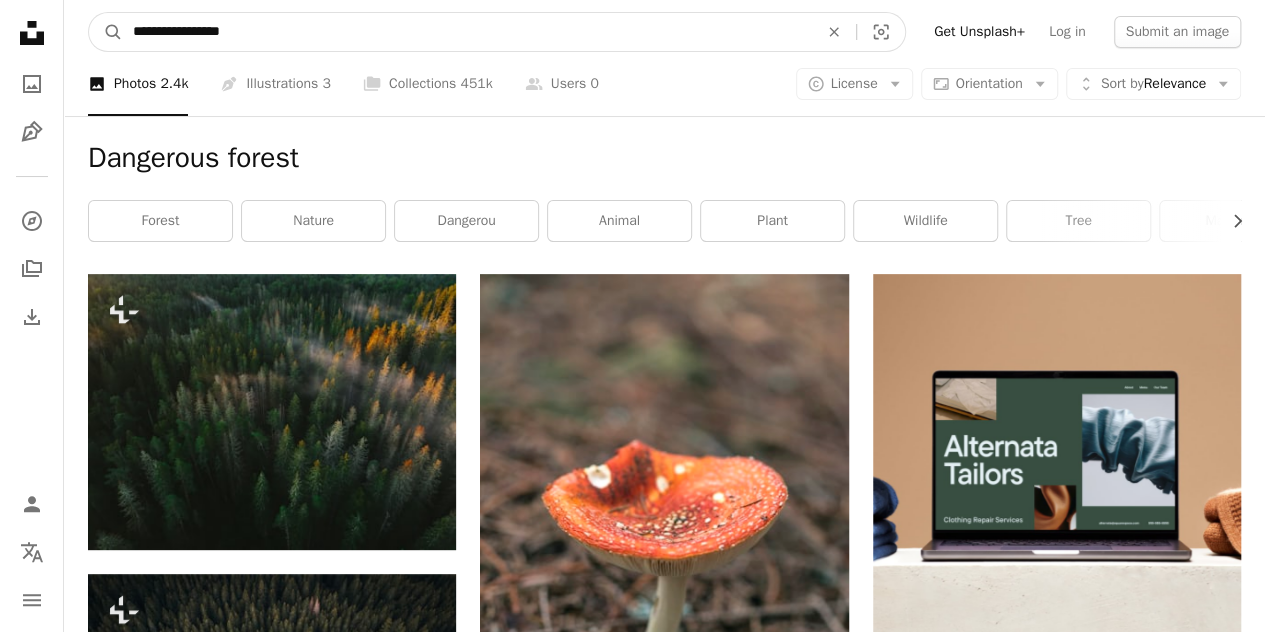 click on "A magnifying glass" at bounding box center (106, 32) 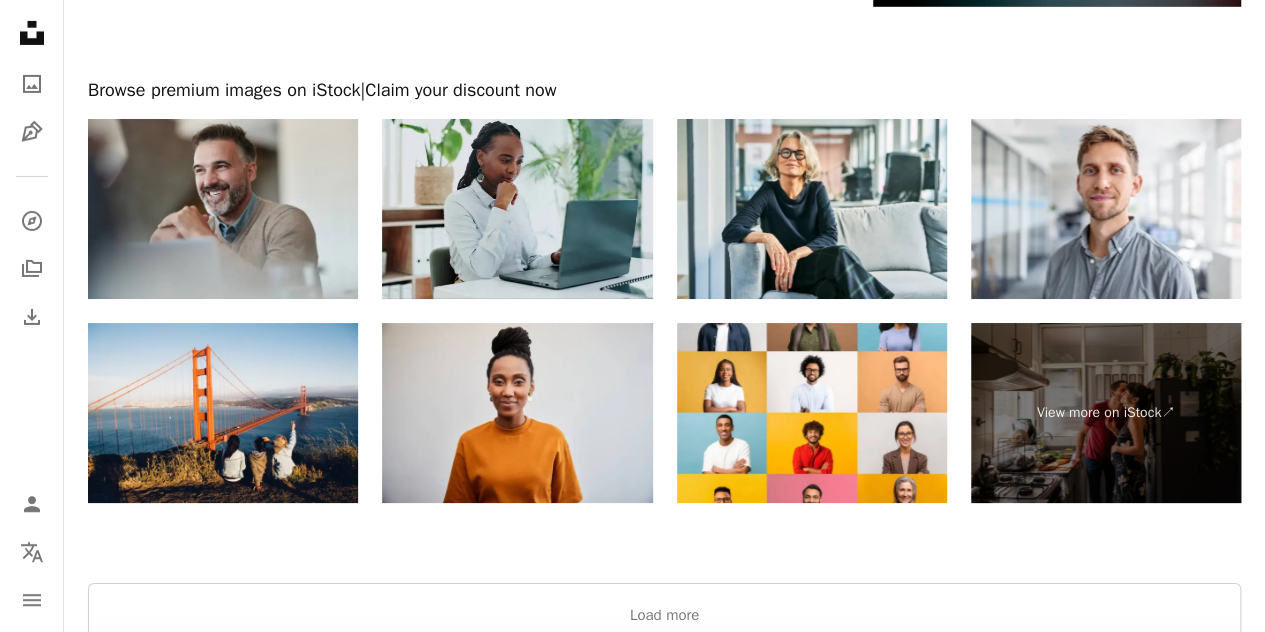 scroll, scrollTop: 3700, scrollLeft: 0, axis: vertical 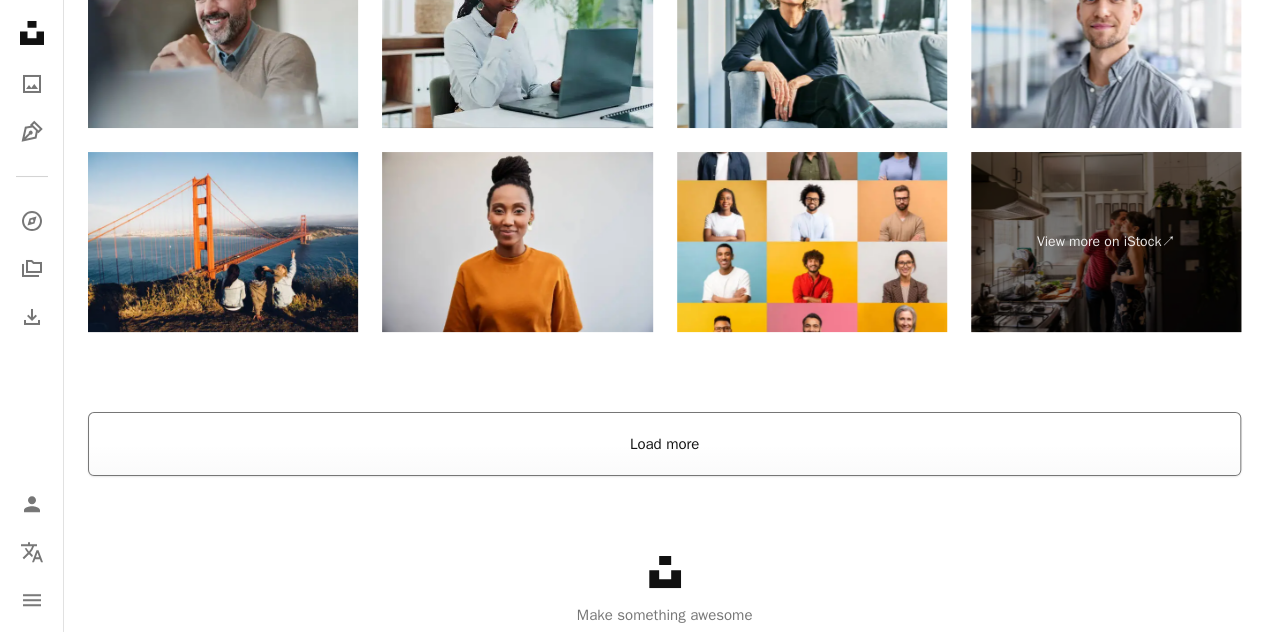 click on "Load more" at bounding box center (664, 444) 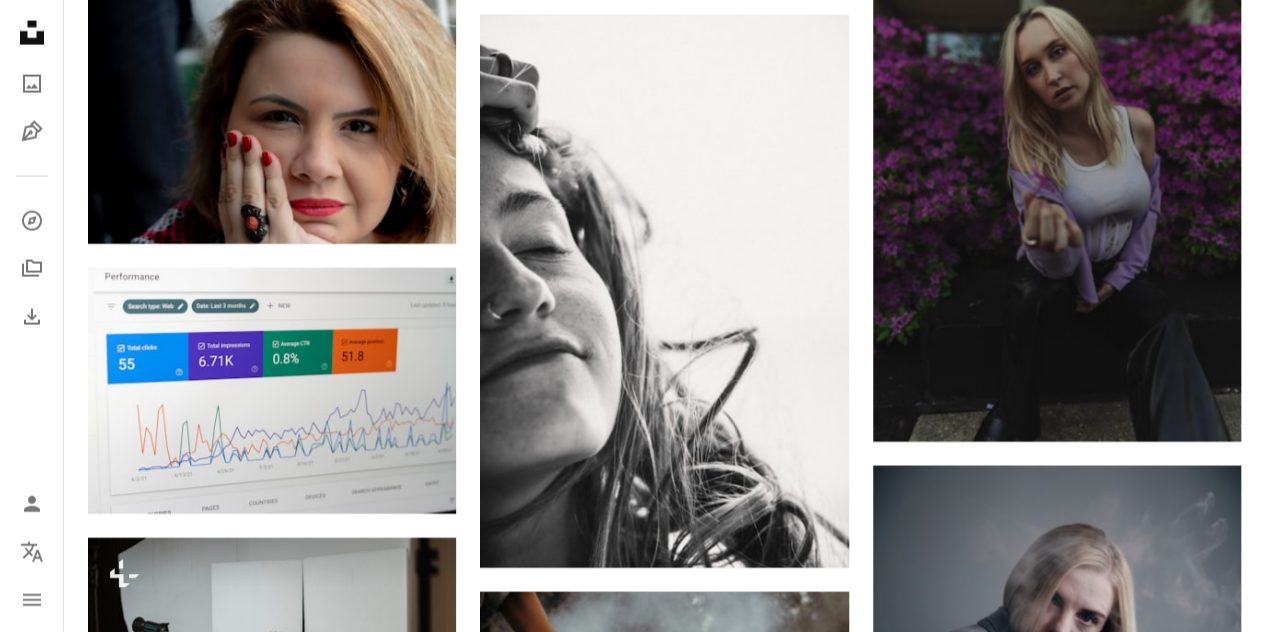 scroll, scrollTop: 6100, scrollLeft: 0, axis: vertical 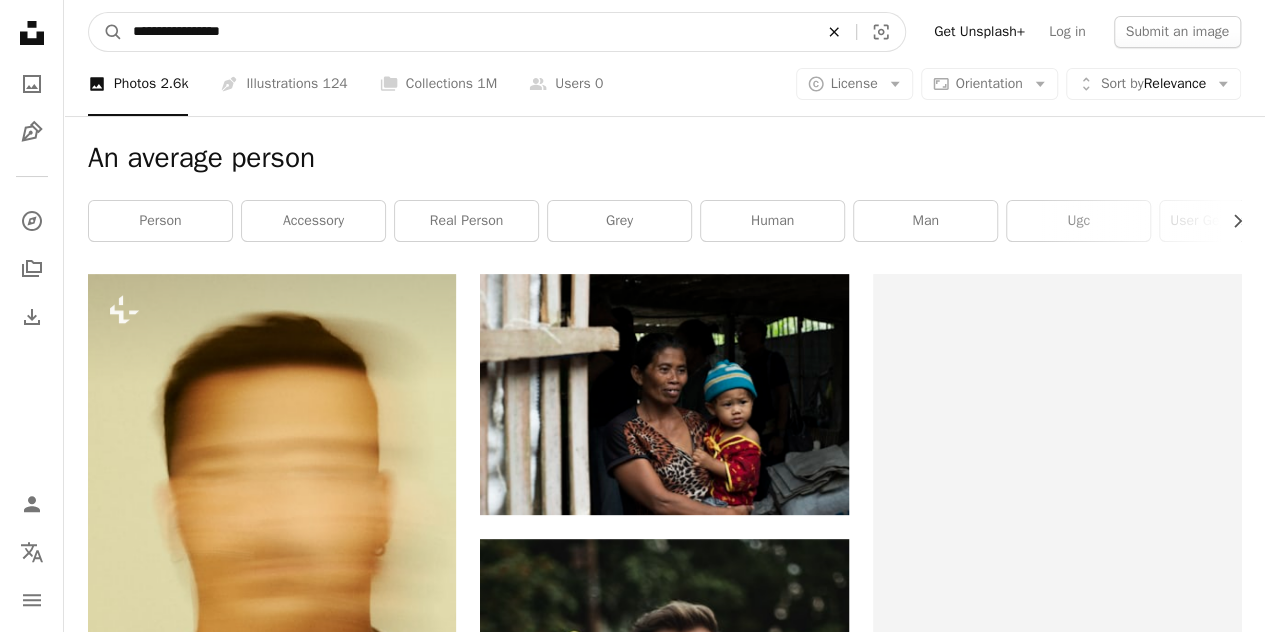 click on "An X shape" 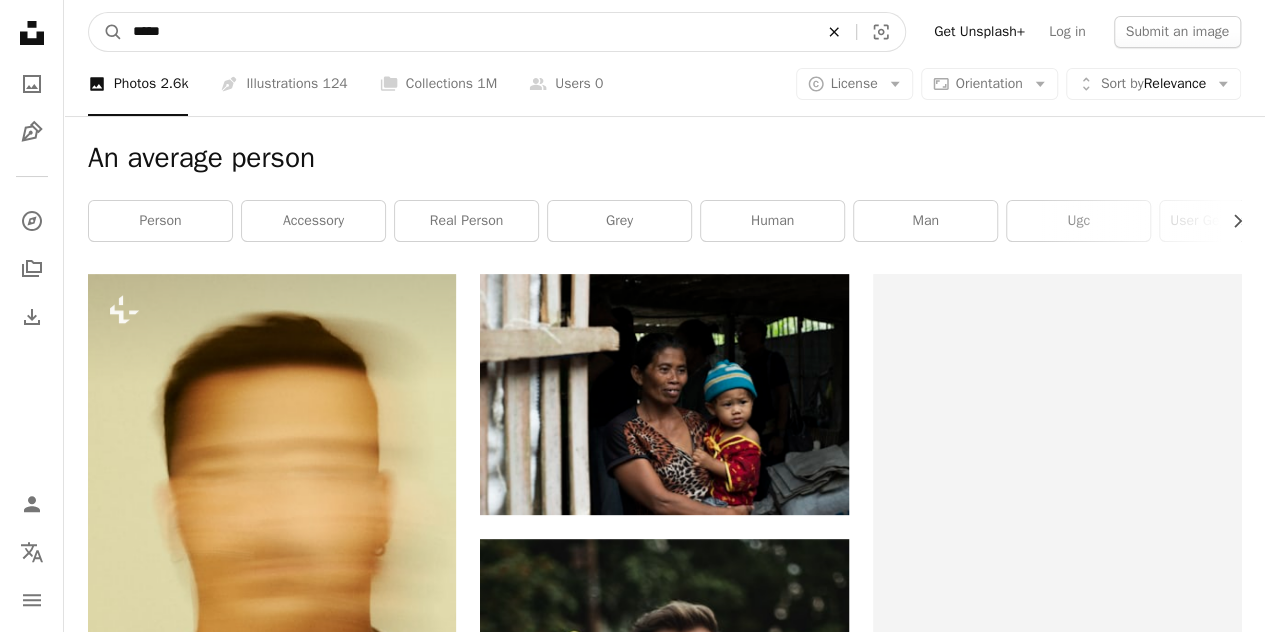 type on "*****" 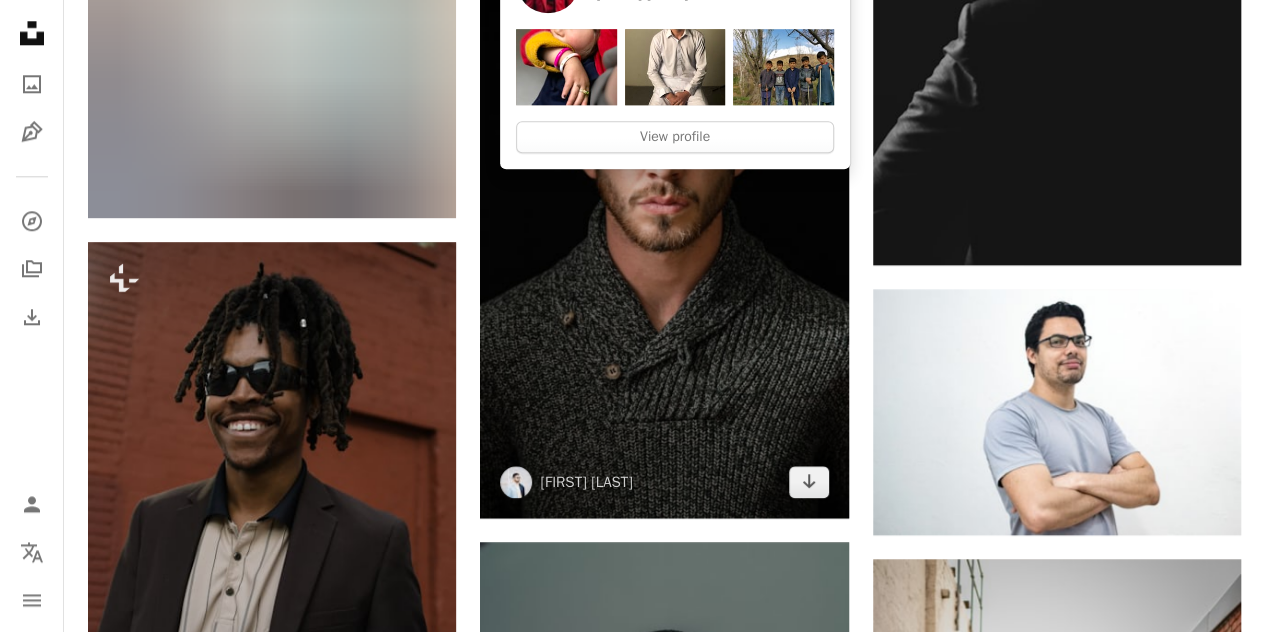 scroll, scrollTop: 1100, scrollLeft: 0, axis: vertical 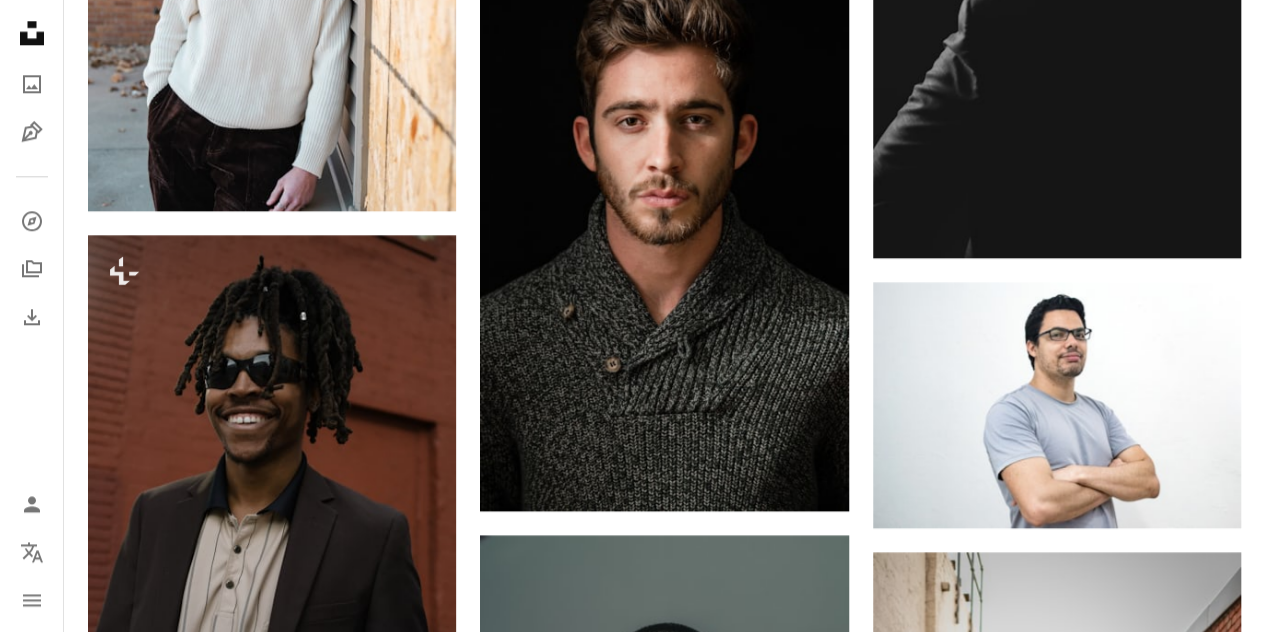 drag, startPoint x: 725, startPoint y: 387, endPoint x: 858, endPoint y: 443, distance: 144.3087 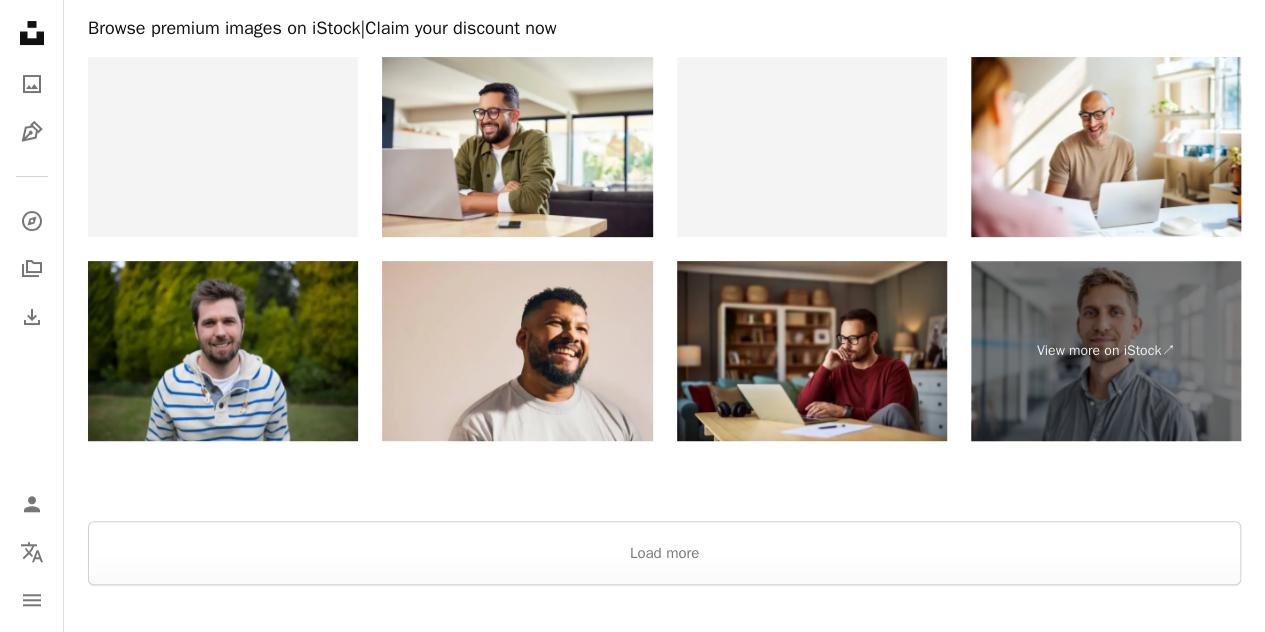 scroll, scrollTop: 4100, scrollLeft: 0, axis: vertical 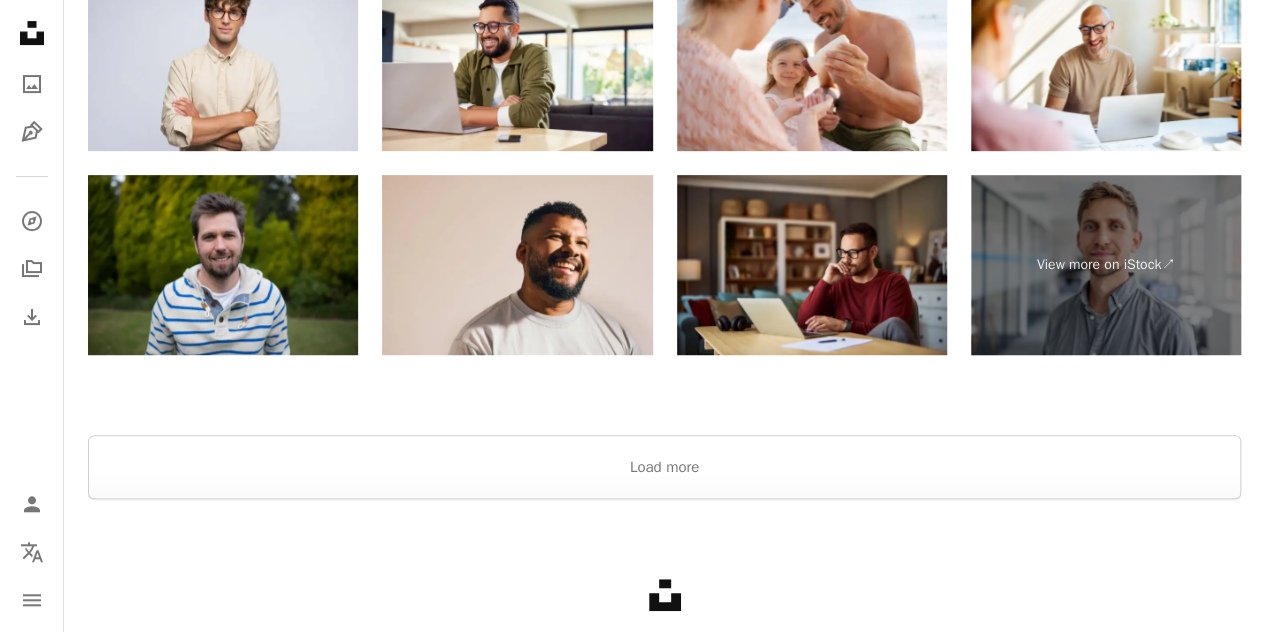 click on "Unsplash logo Make something awesome" at bounding box center [664, 614] 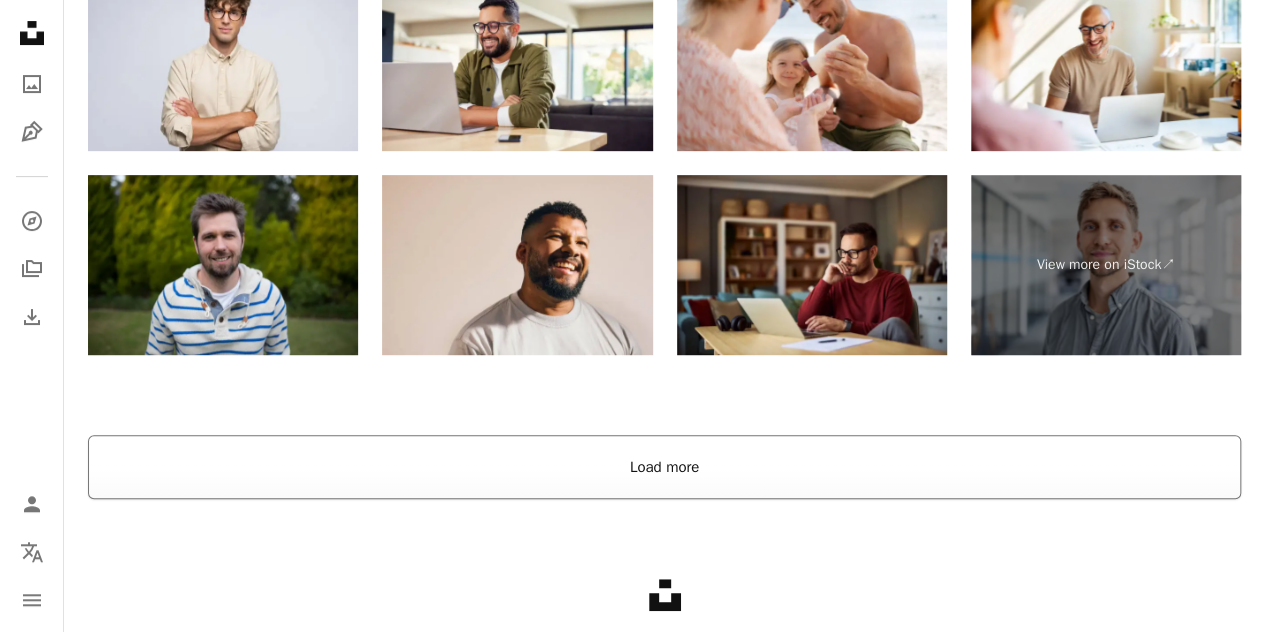 click on "Load more" at bounding box center [664, 467] 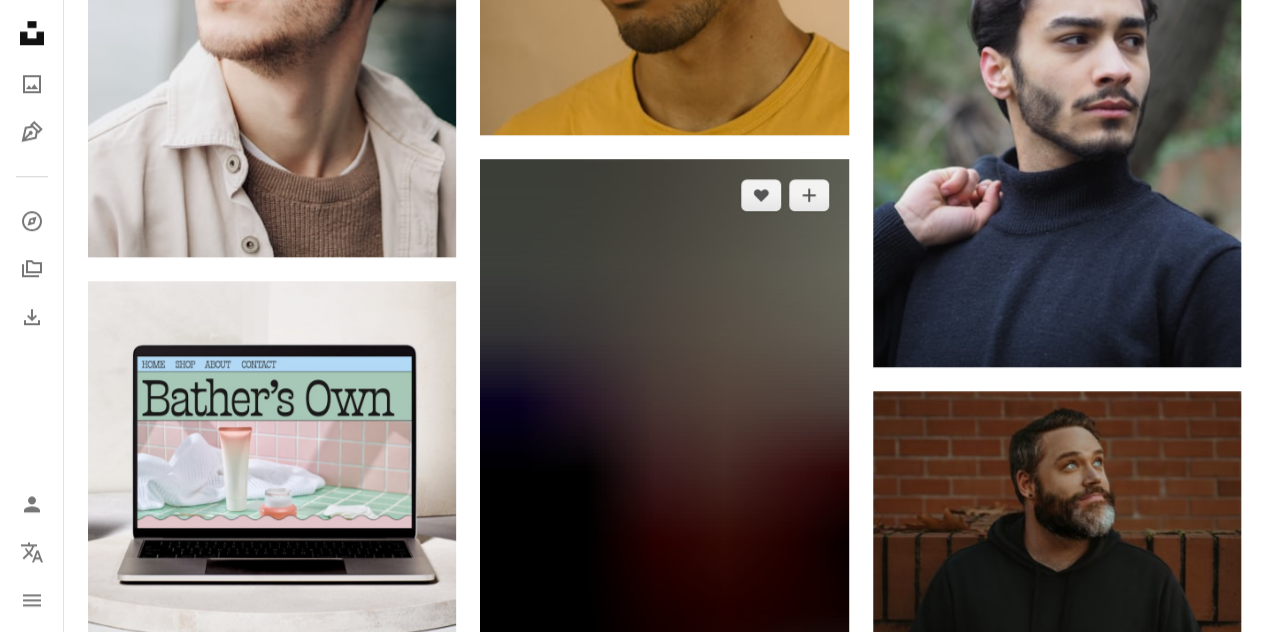 scroll, scrollTop: 4900, scrollLeft: 0, axis: vertical 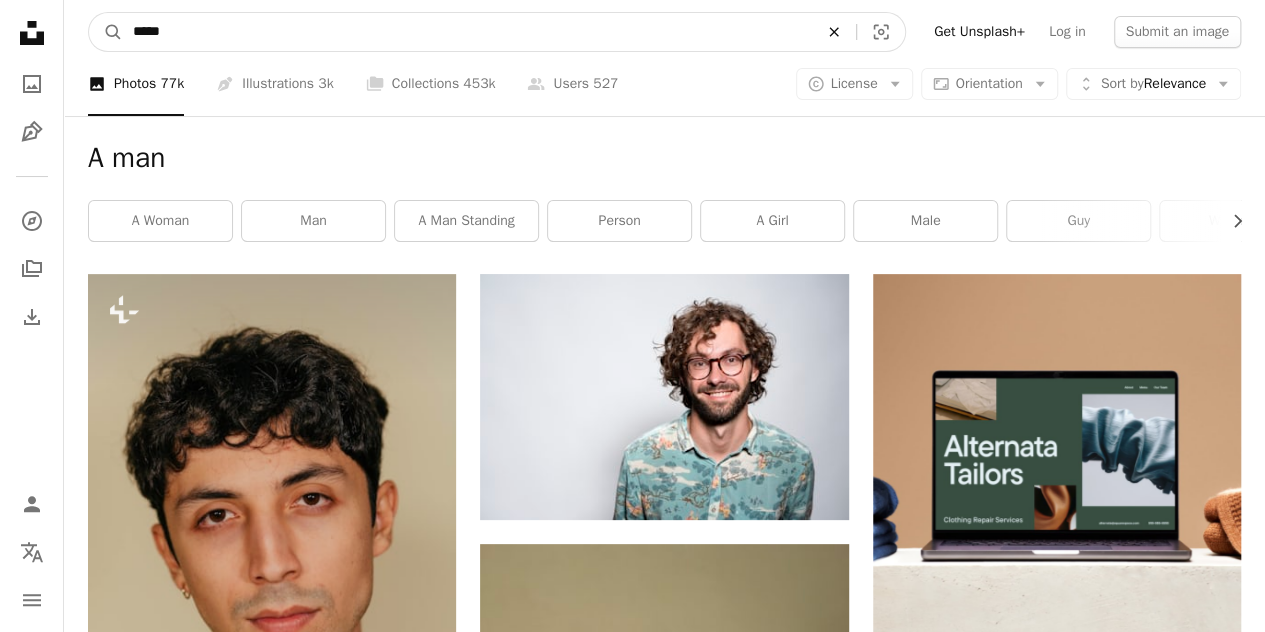 click on "An X shape" 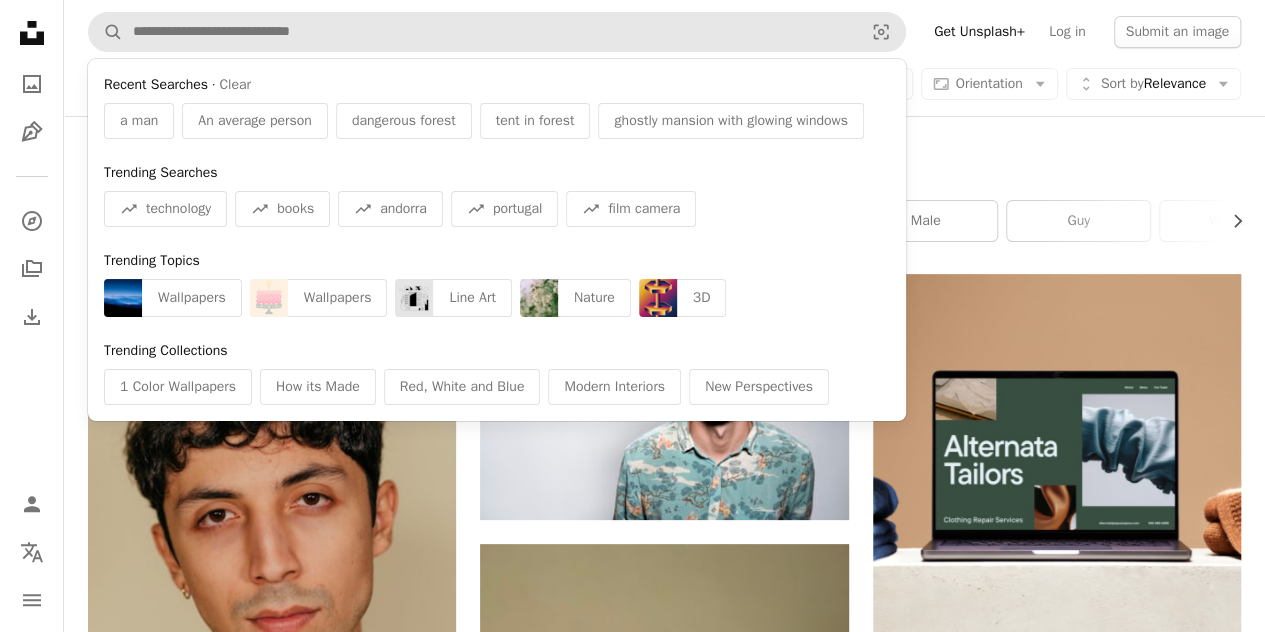 drag, startPoint x: 712, startPoint y: 56, endPoint x: 684, endPoint y: 48, distance: 29.12044 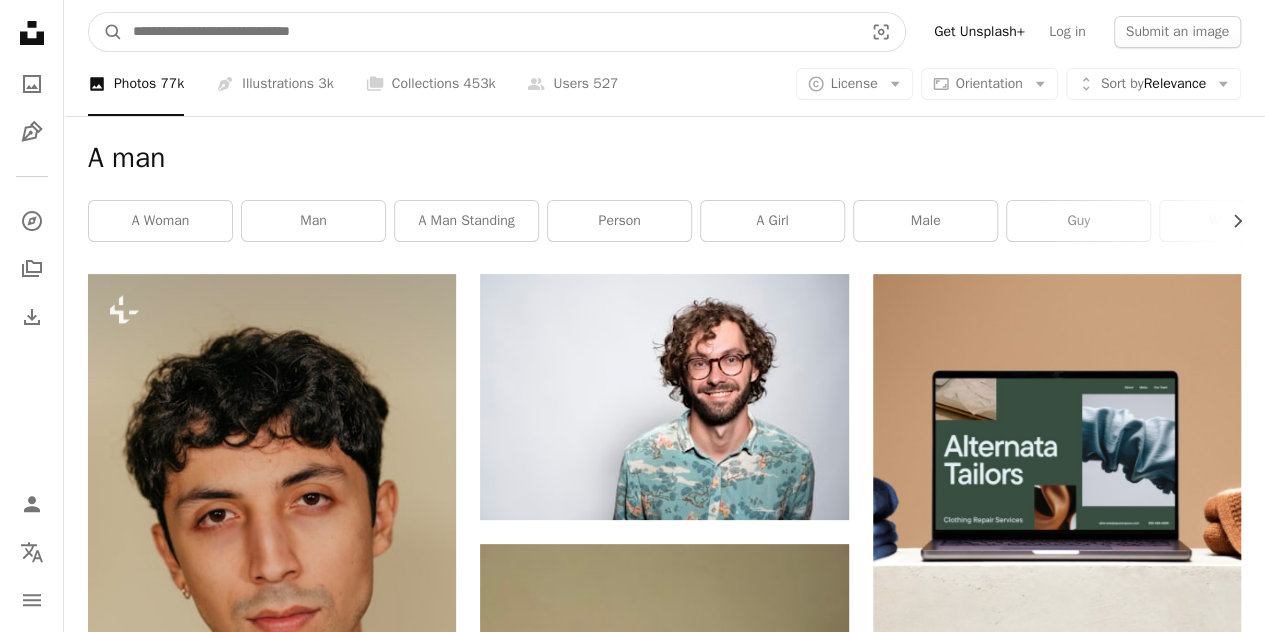 click at bounding box center (490, 32) 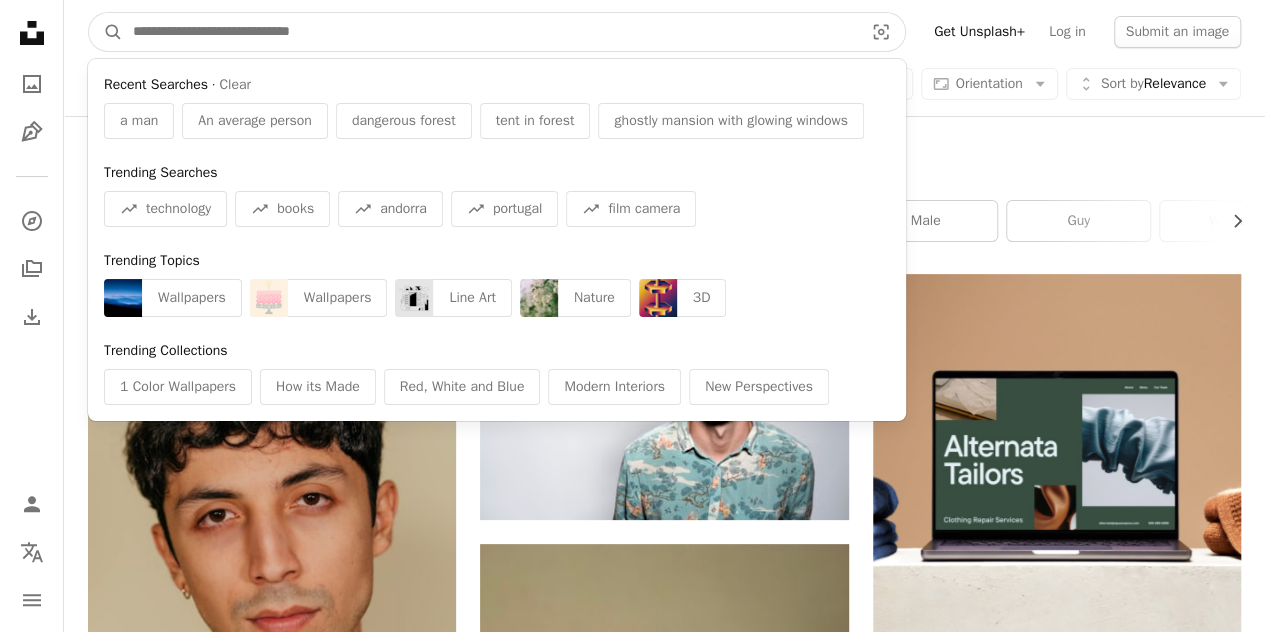paste on "**********" 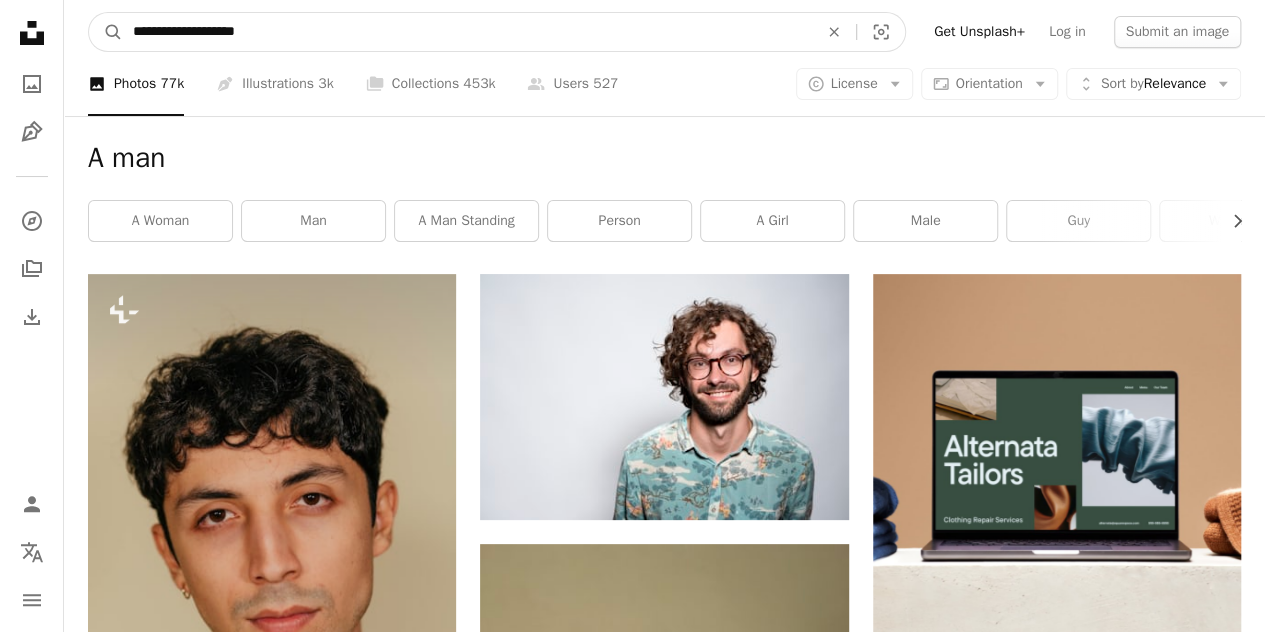 type on "**********" 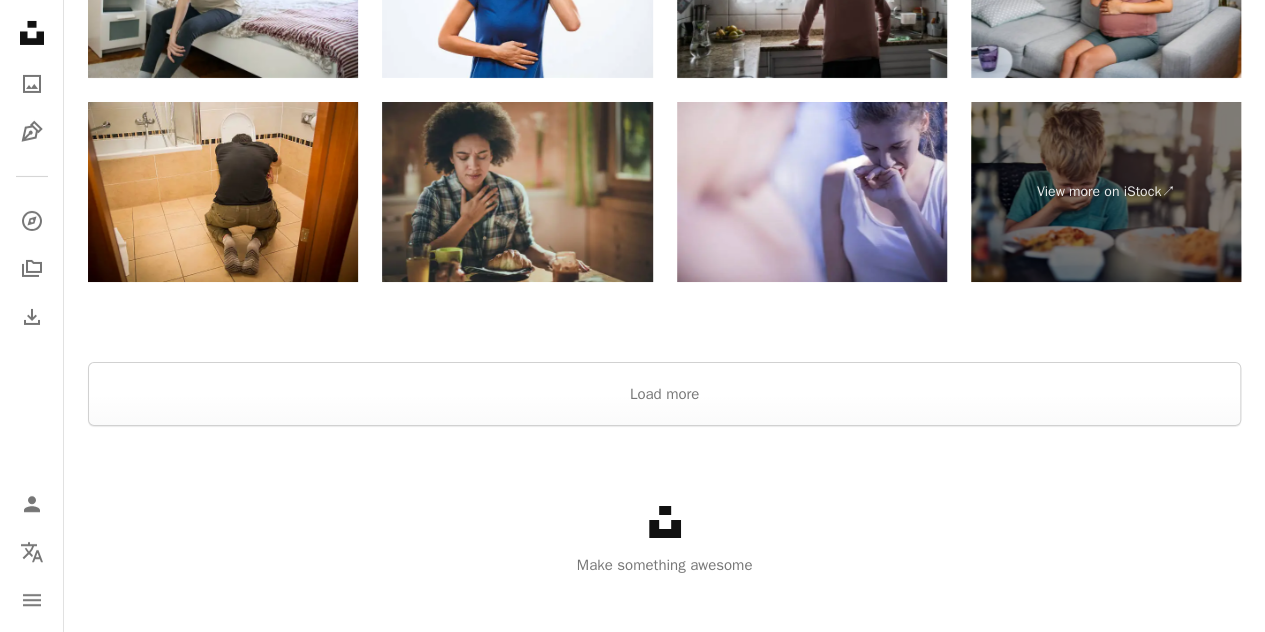 scroll, scrollTop: 3573, scrollLeft: 0, axis: vertical 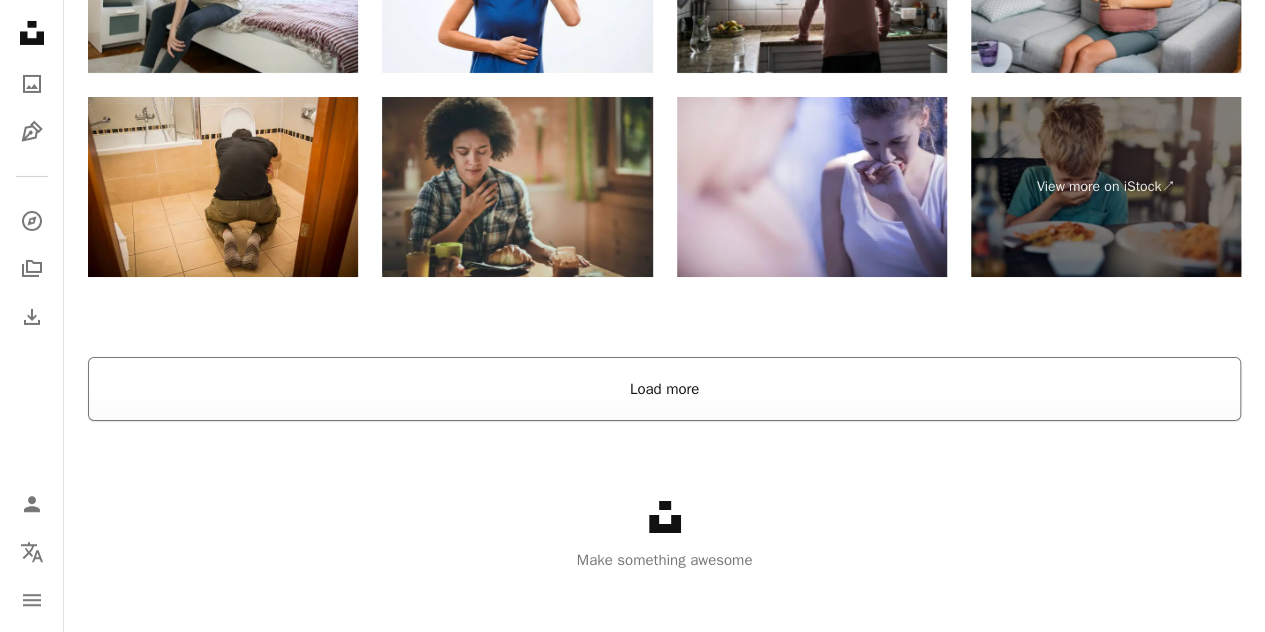 click on "Load more" at bounding box center [664, 389] 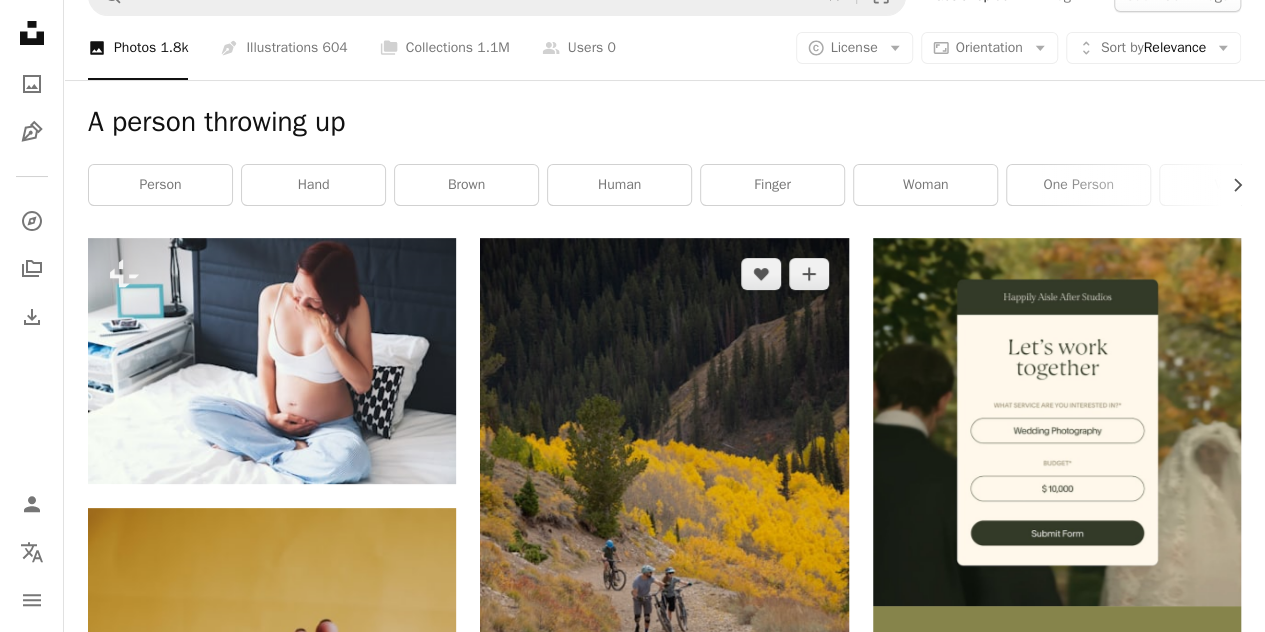 scroll, scrollTop: 0, scrollLeft: 0, axis: both 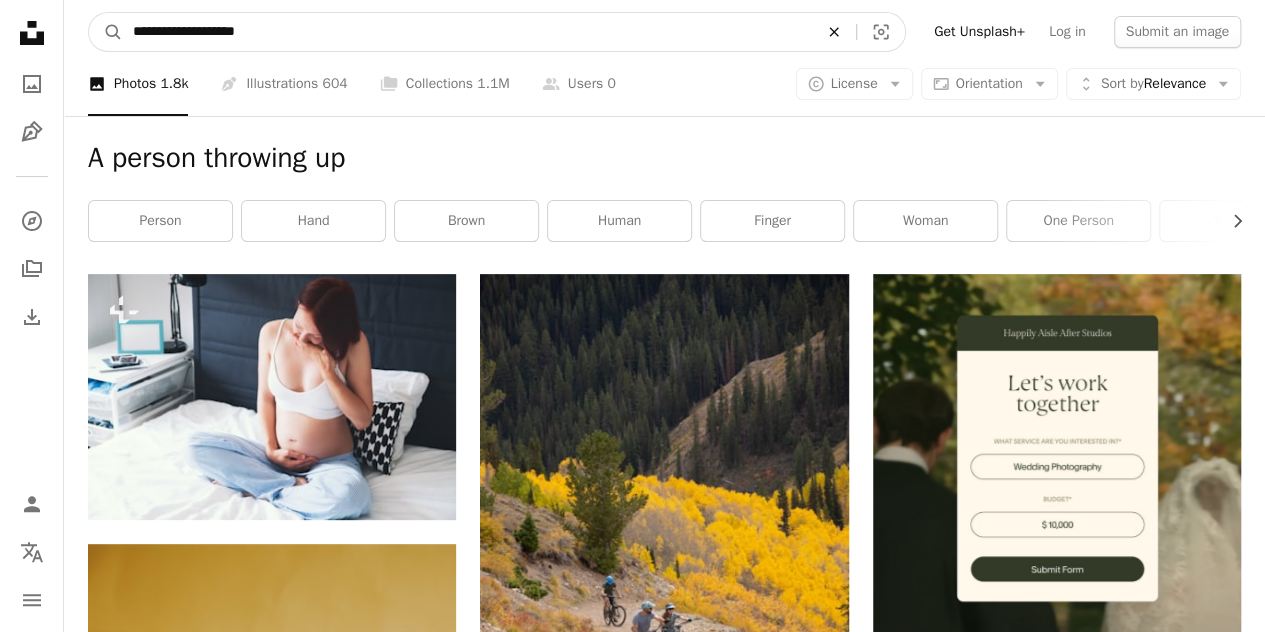 click on "An X shape" 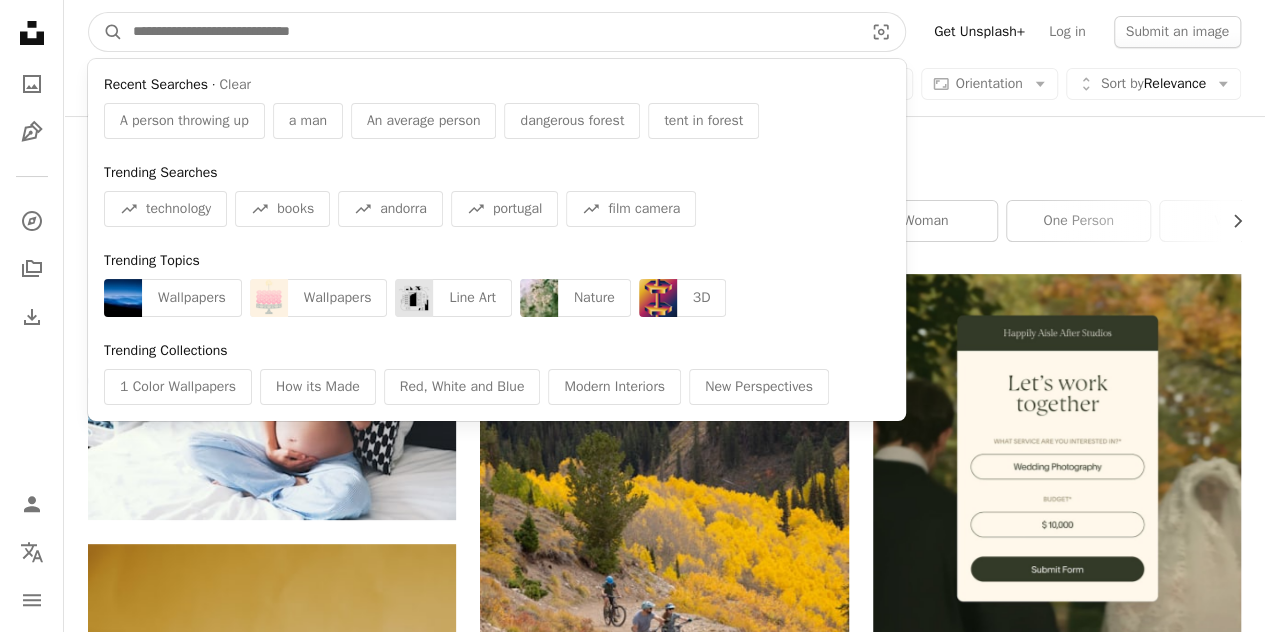 paste on "**********" 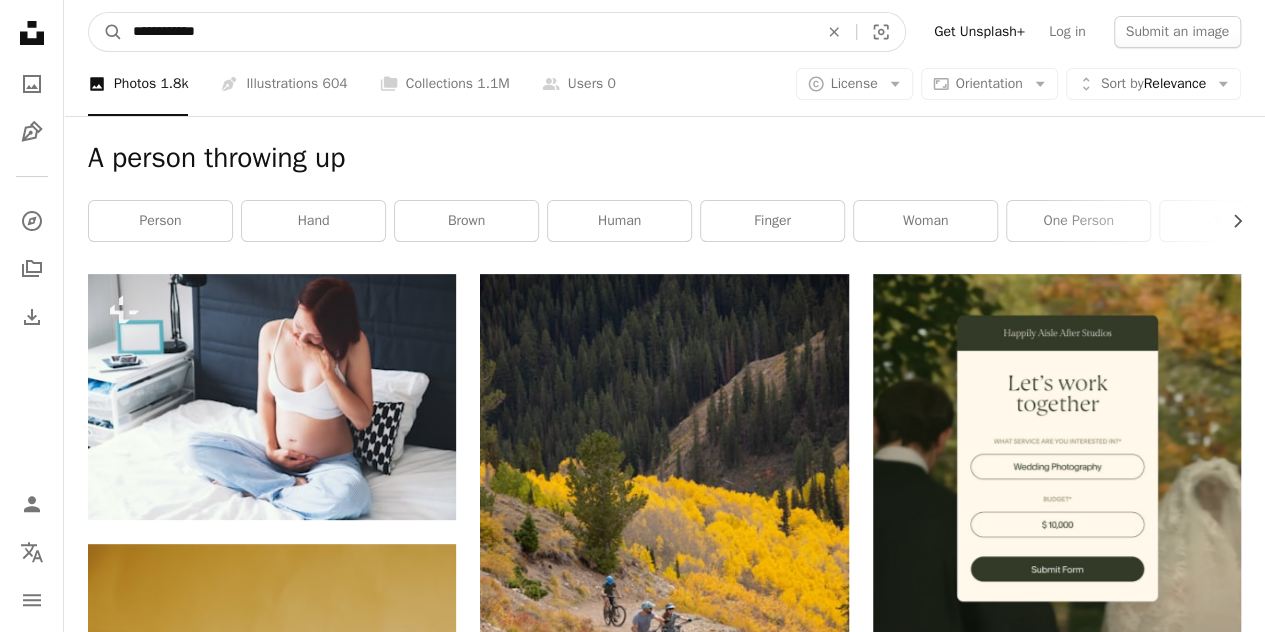 click on "**********" at bounding box center (467, 32) 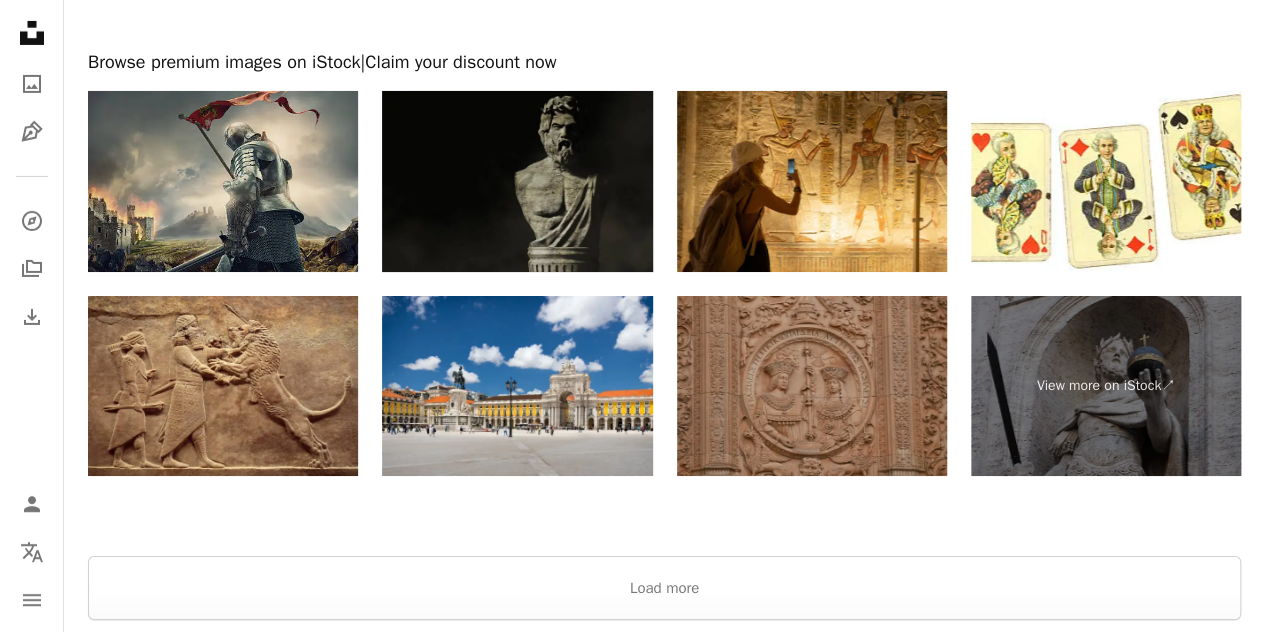 scroll, scrollTop: 3491, scrollLeft: 0, axis: vertical 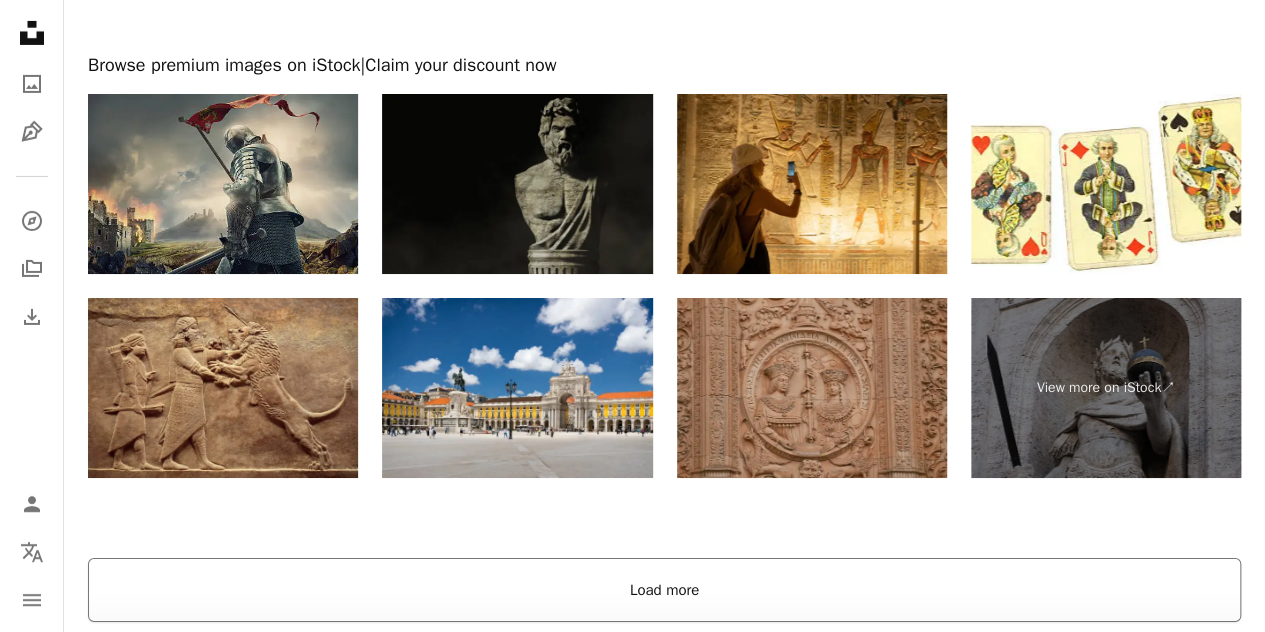 click on "Load more" at bounding box center (664, 590) 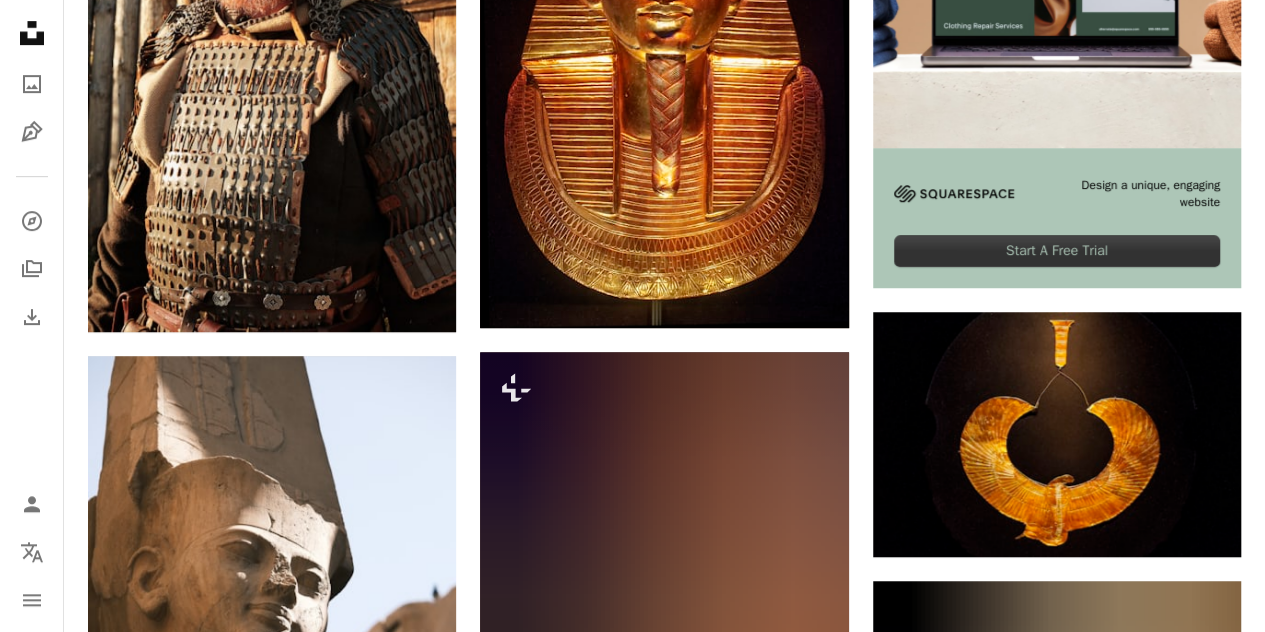 scroll, scrollTop: 0, scrollLeft: 0, axis: both 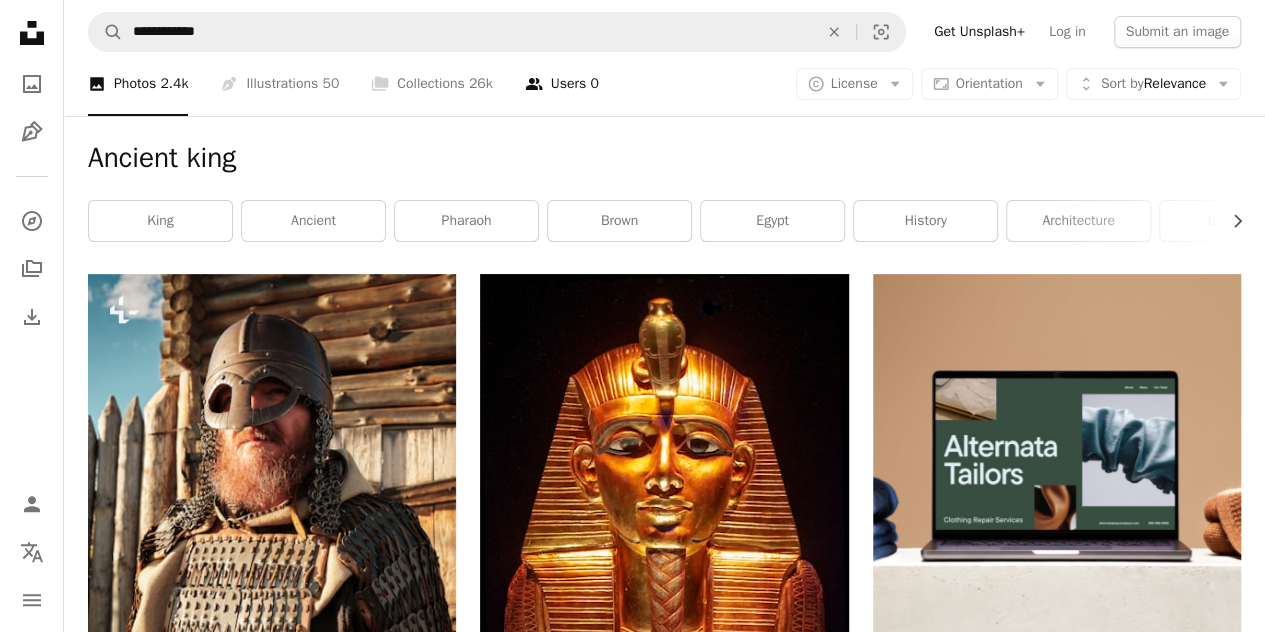 click on "A group of people Users   0" at bounding box center (562, 84) 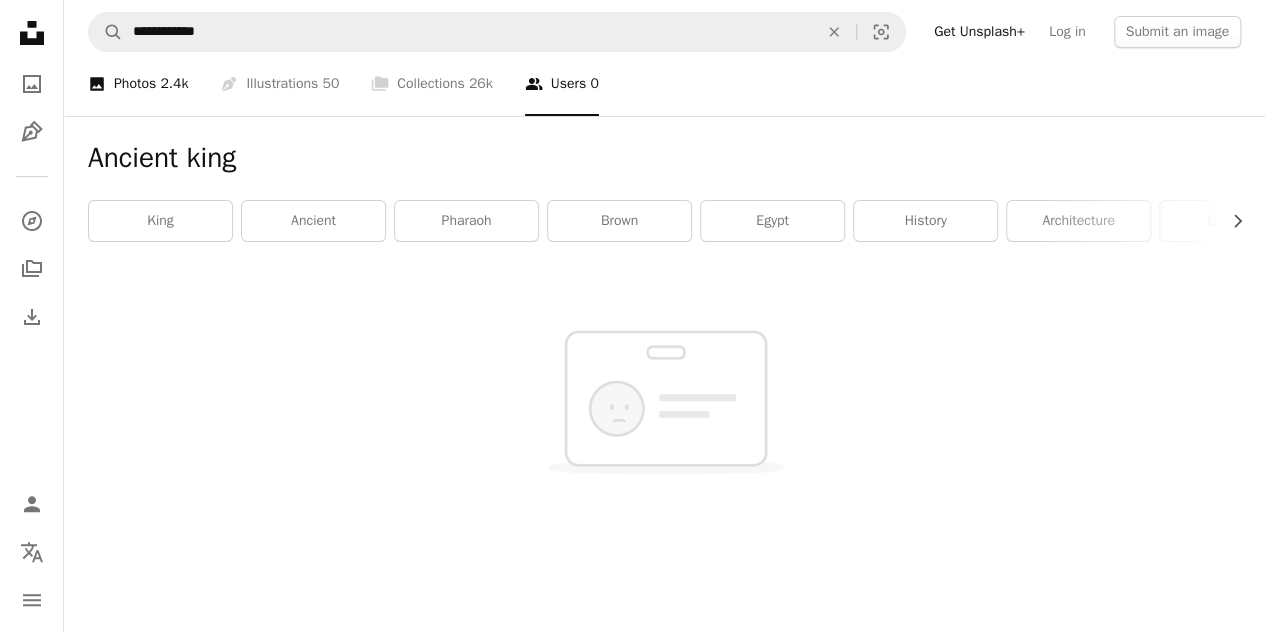 click on "A photo Photos   2.4k" at bounding box center (138, 84) 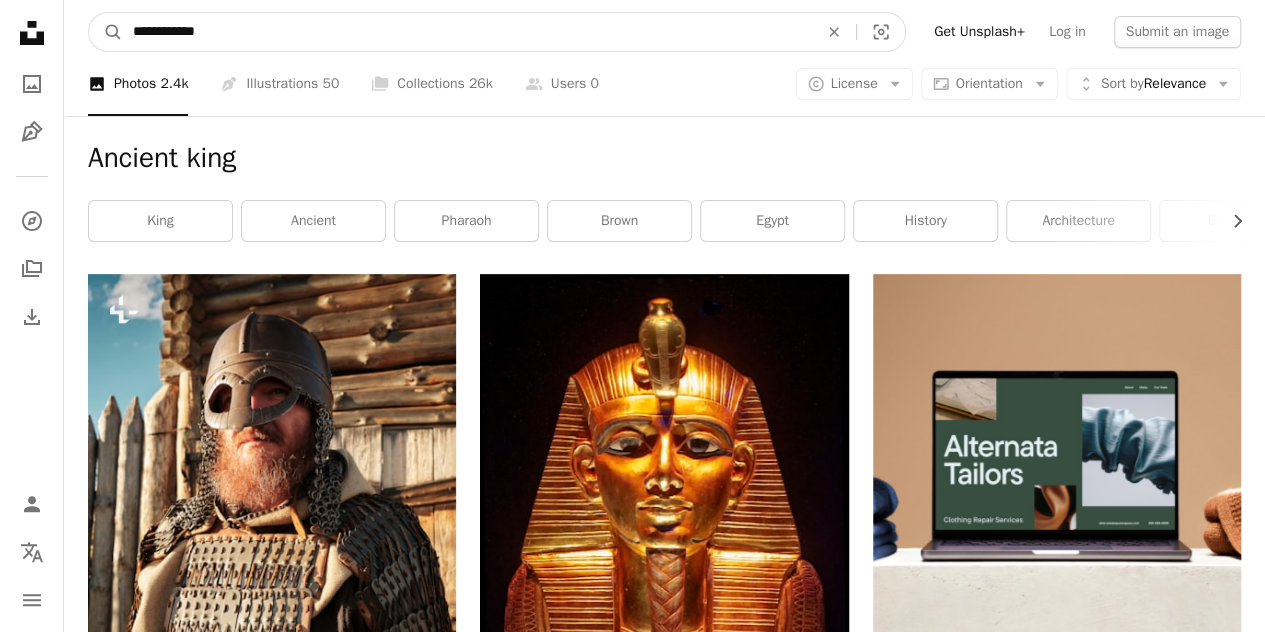 drag, startPoint x: 832, startPoint y: 31, endPoint x: 792, endPoint y: 35, distance: 40.1995 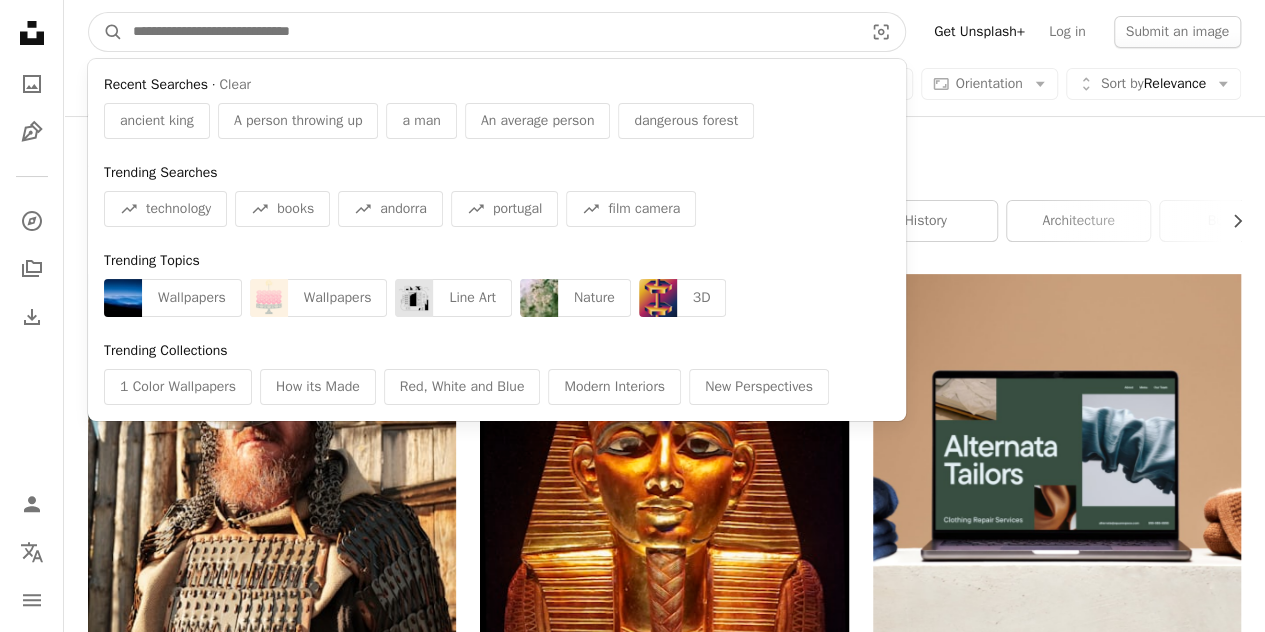 paste on "**********" 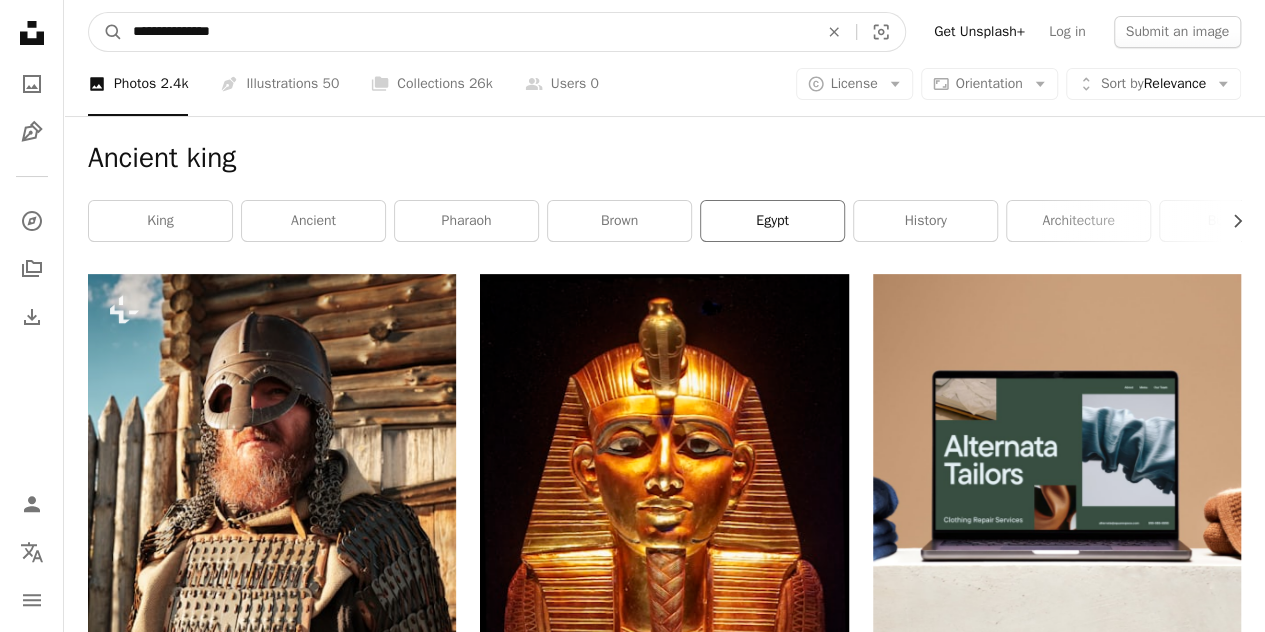 click on "A magnifying glass" at bounding box center [106, 32] 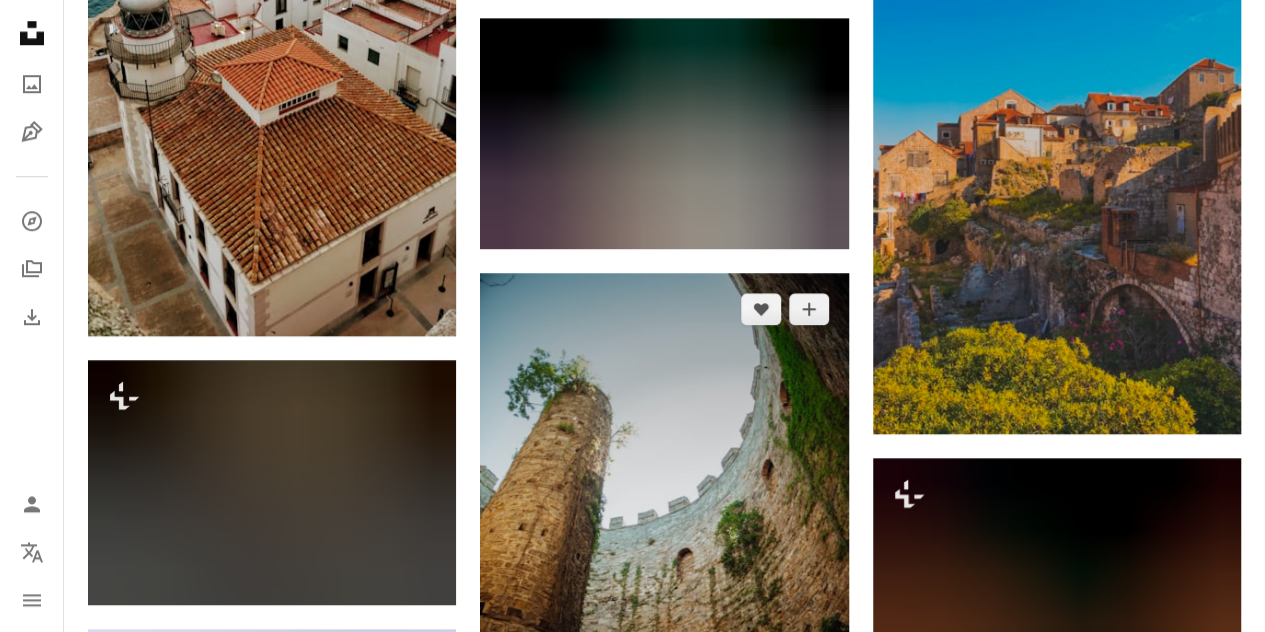 scroll, scrollTop: 1100, scrollLeft: 0, axis: vertical 